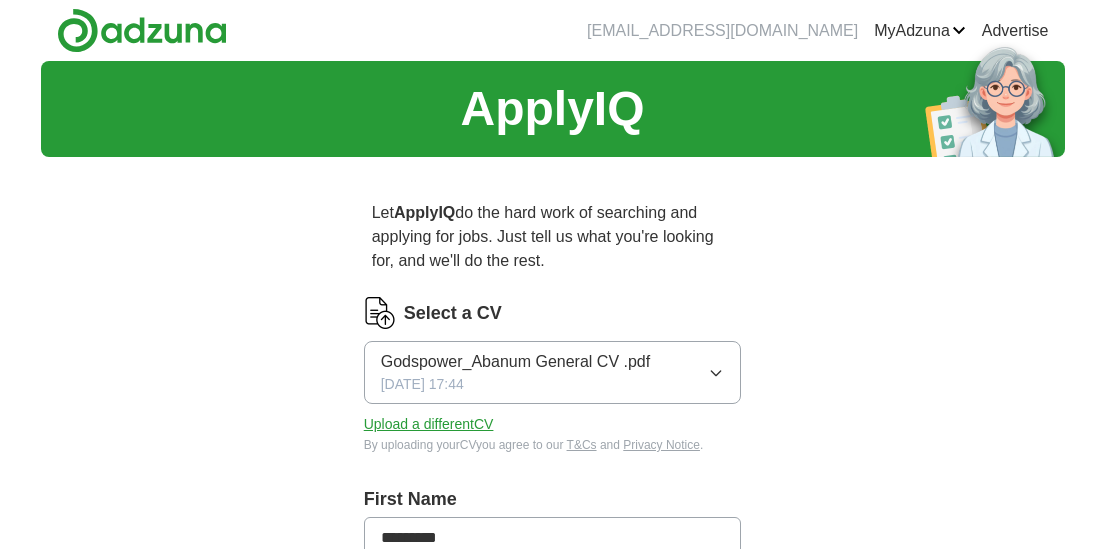 scroll, scrollTop: 0, scrollLeft: 0, axis: both 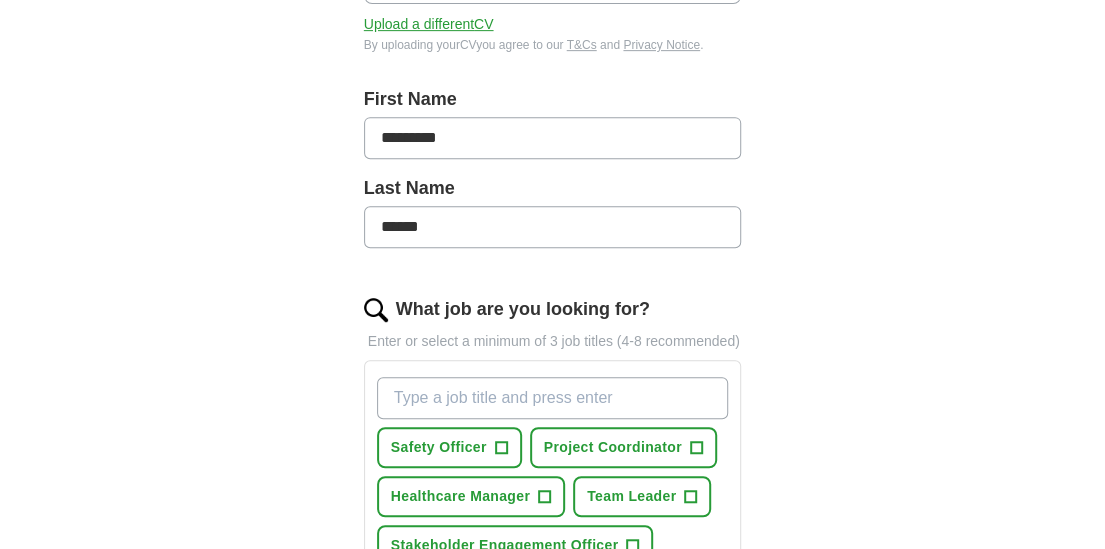 click on "What job are you looking for?" at bounding box center (553, 398) 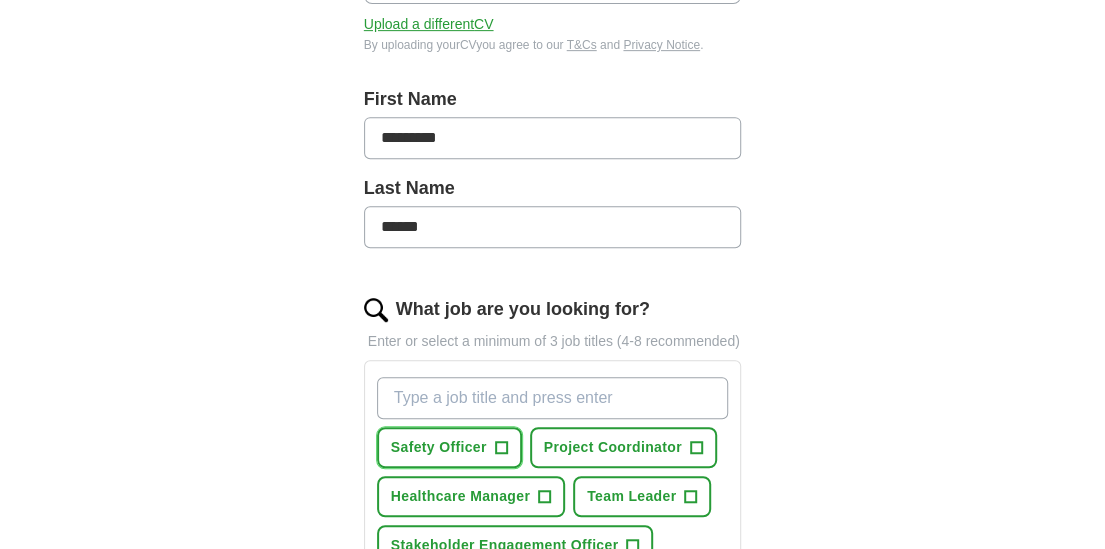 click on "+" at bounding box center [501, 448] 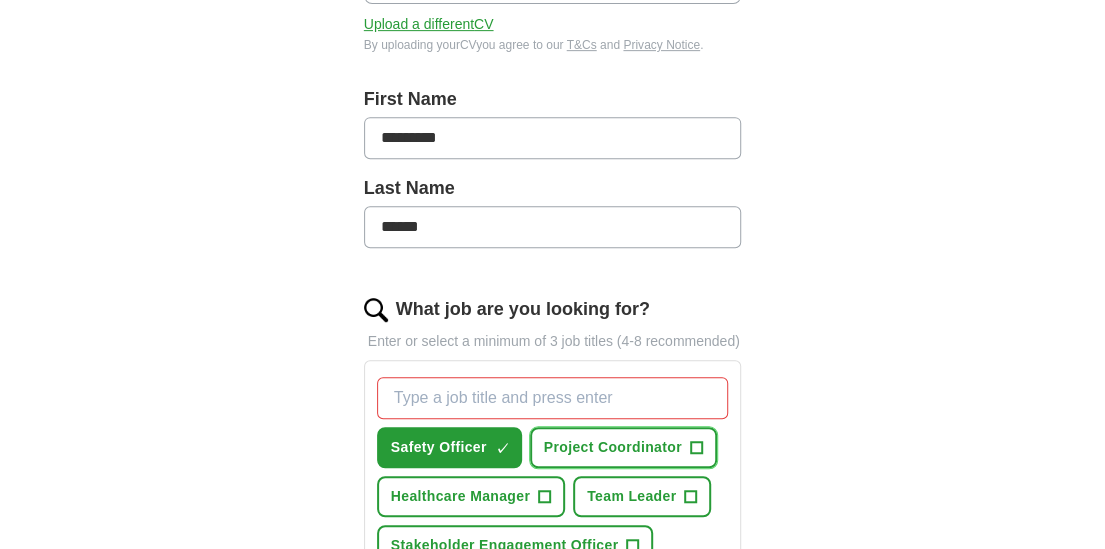 click on "+" at bounding box center [696, 448] 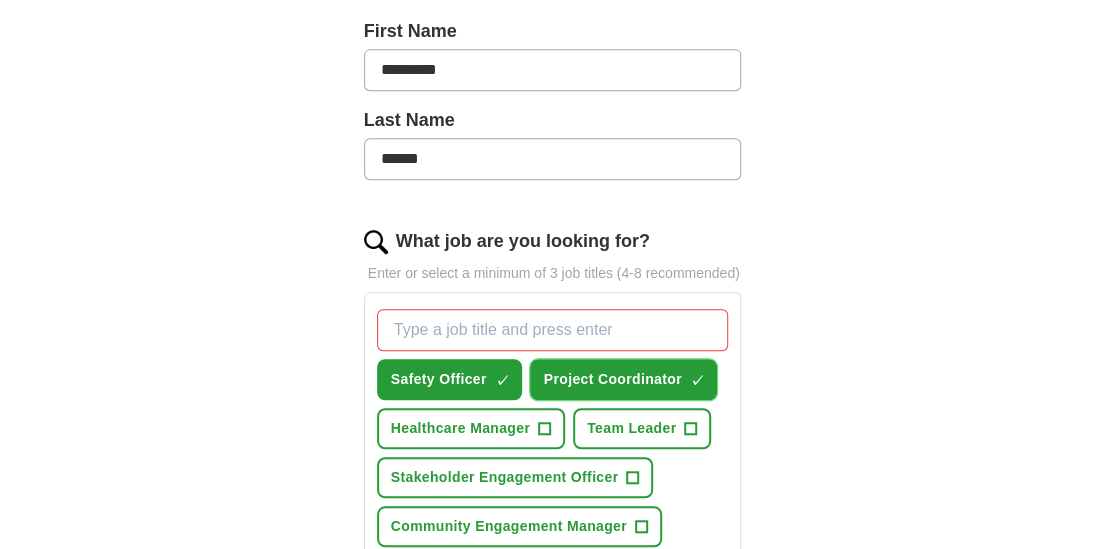 scroll, scrollTop: 600, scrollLeft: 0, axis: vertical 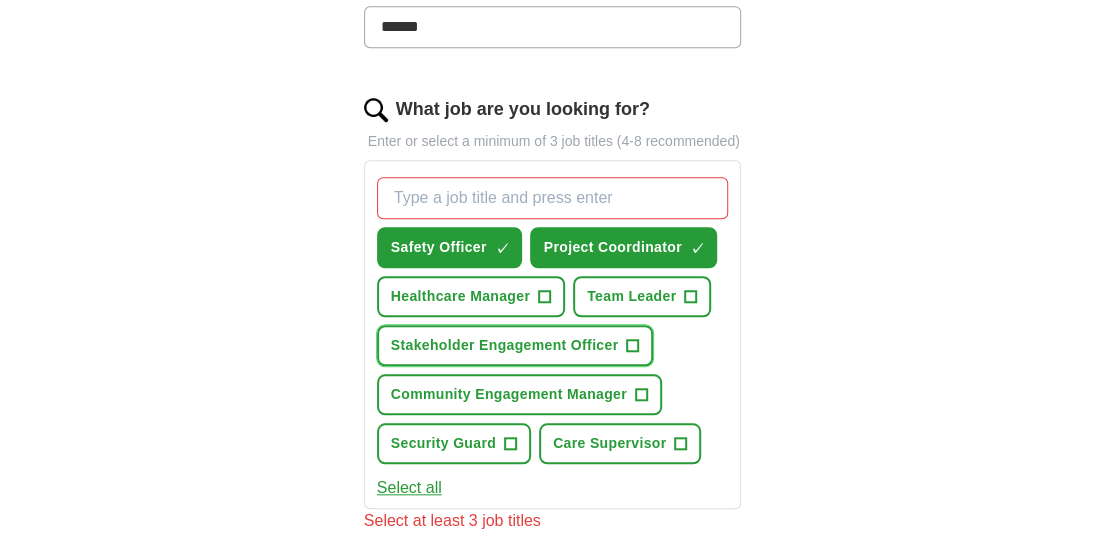click on "+" at bounding box center (633, 346) 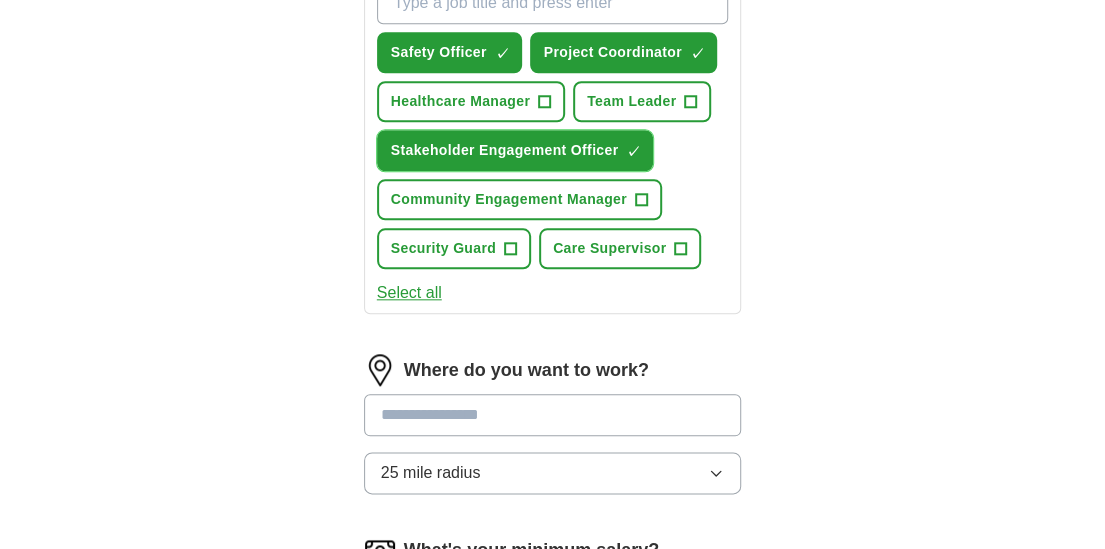 scroll, scrollTop: 800, scrollLeft: 0, axis: vertical 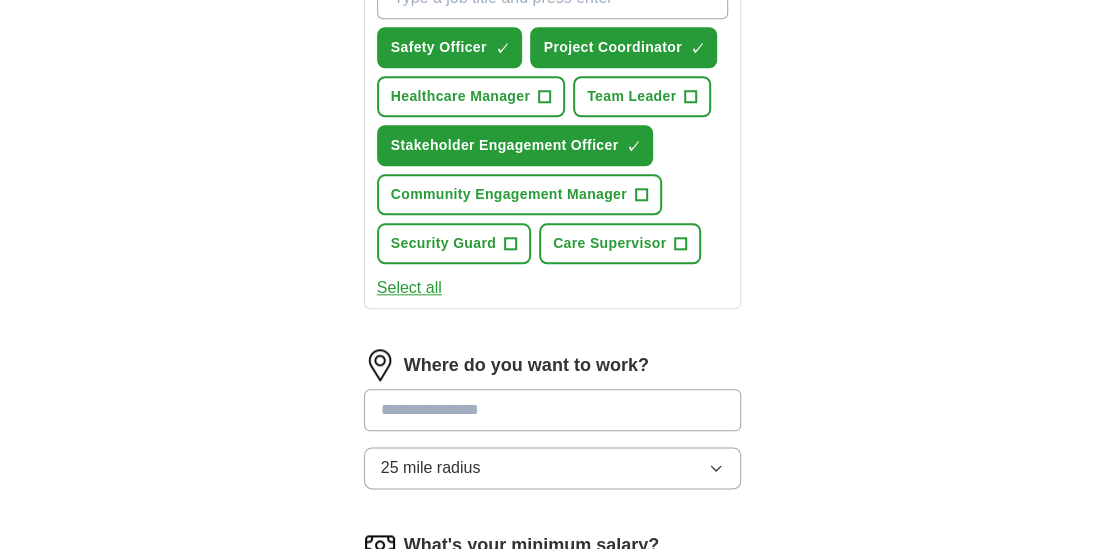 click at bounding box center (553, 410) 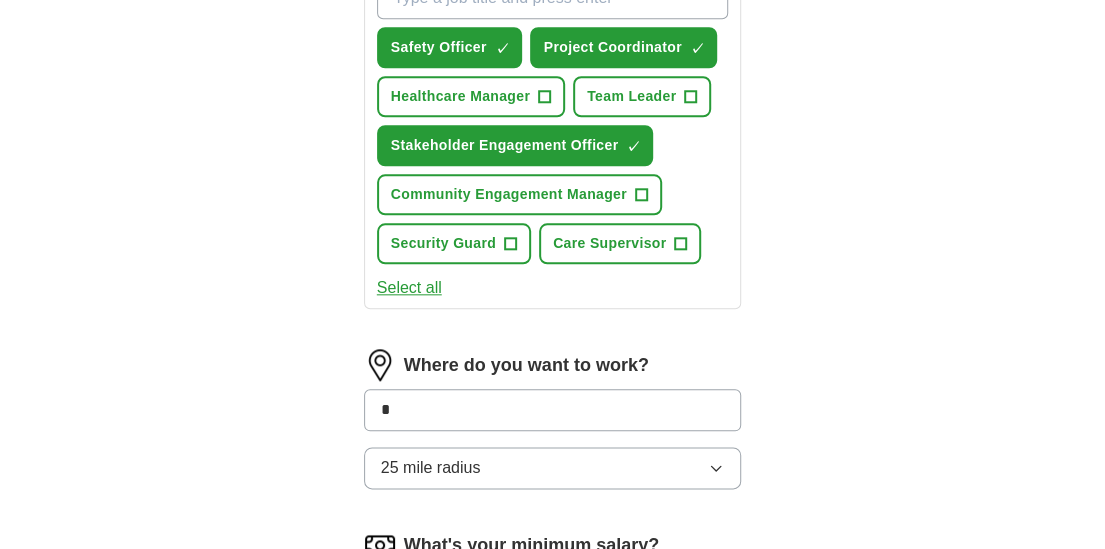 type on "**" 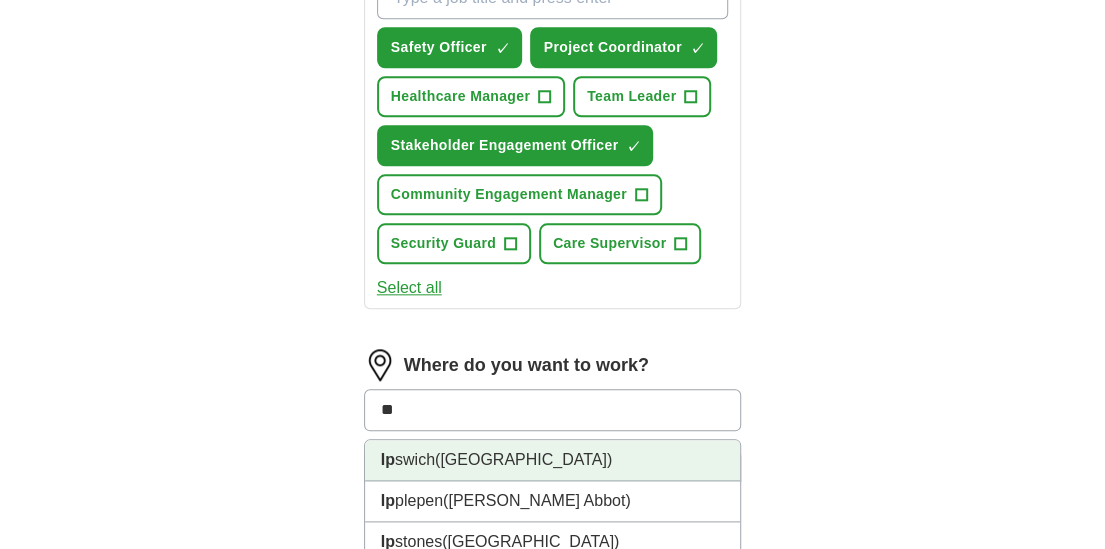 click on "Ip swich  ([GEOGRAPHIC_DATA])" at bounding box center (553, 460) 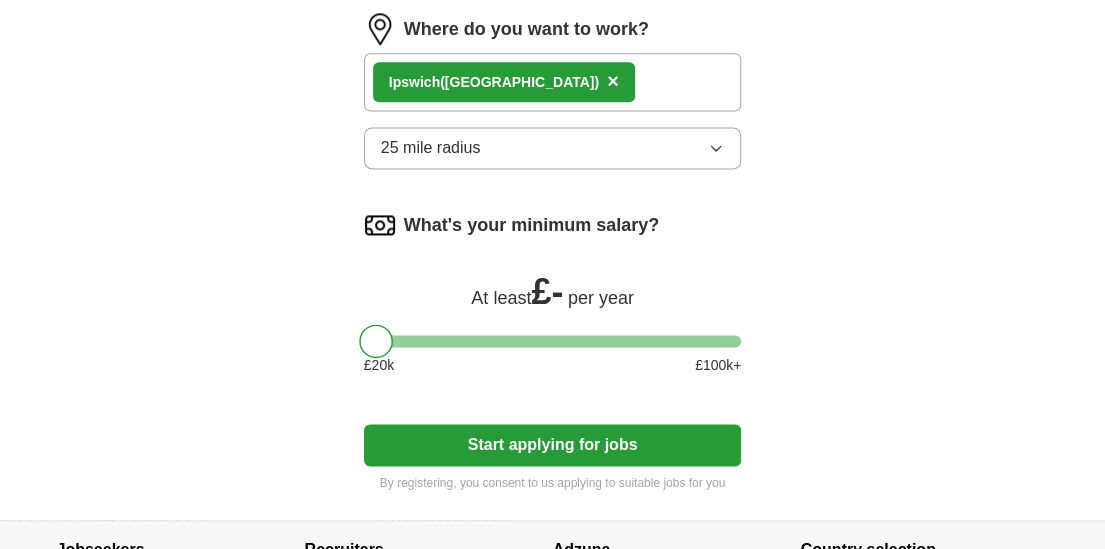 scroll, scrollTop: 1200, scrollLeft: 0, axis: vertical 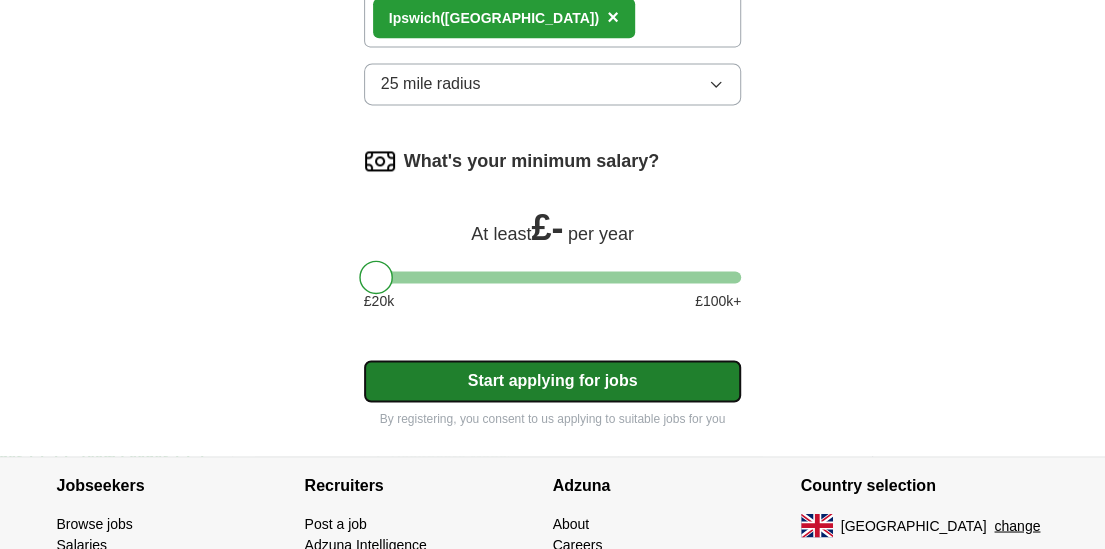 click on "Start applying for jobs" at bounding box center [553, 381] 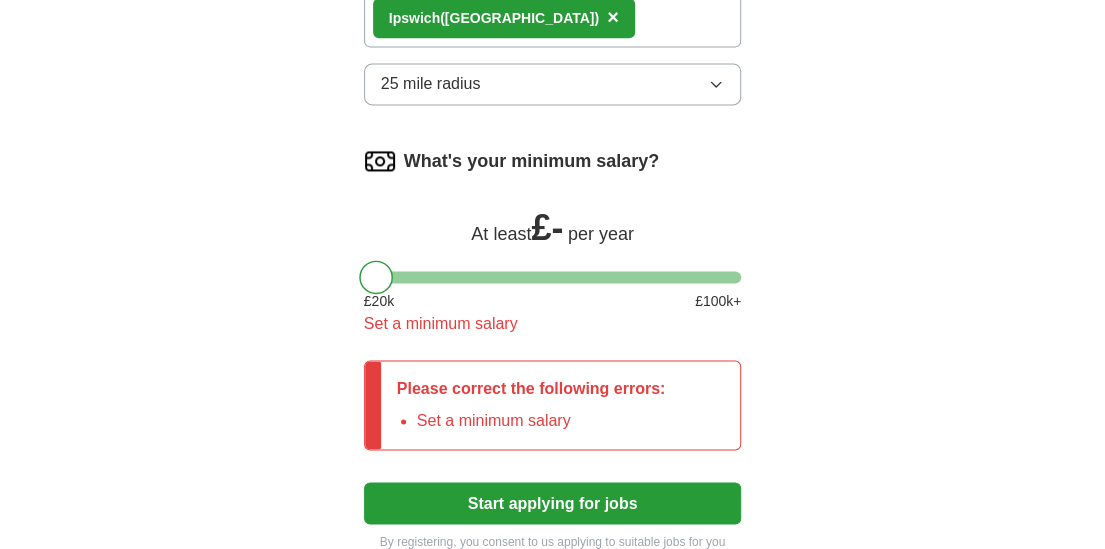 click on "What's your minimum salary? At least  £ -   per year £ 20 k £ 100 k+ Set a minimum salary" at bounding box center (553, 248) 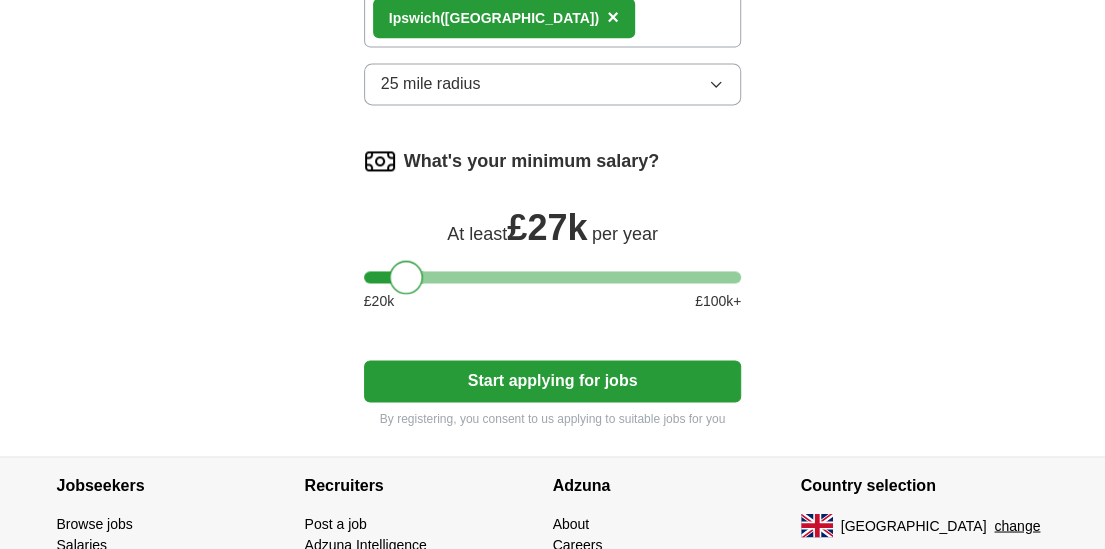 drag, startPoint x: 385, startPoint y: 271, endPoint x: 412, endPoint y: 275, distance: 27.294687 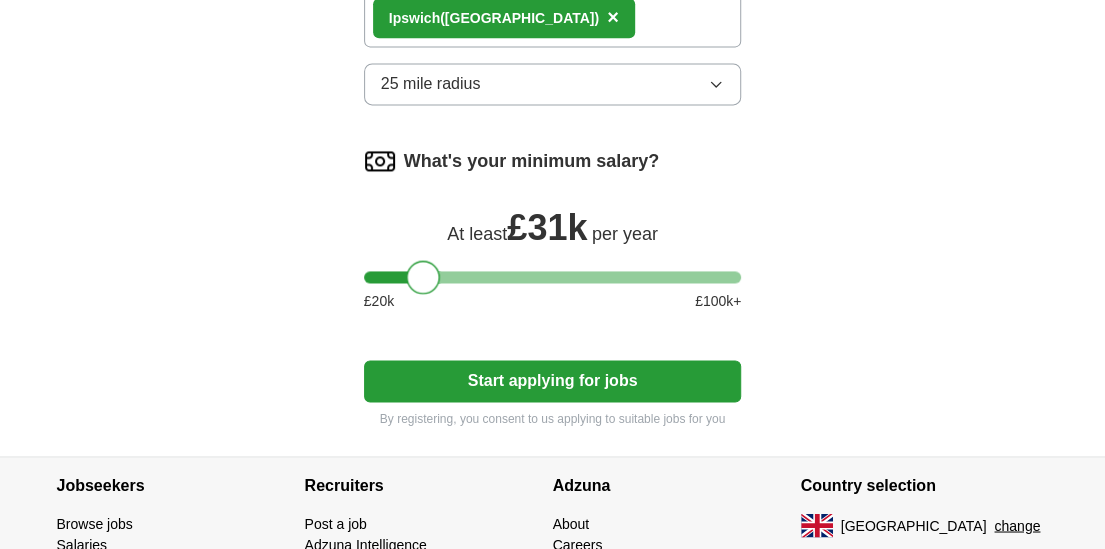 drag, startPoint x: 412, startPoint y: 275, endPoint x: 429, endPoint y: 278, distance: 17.262676 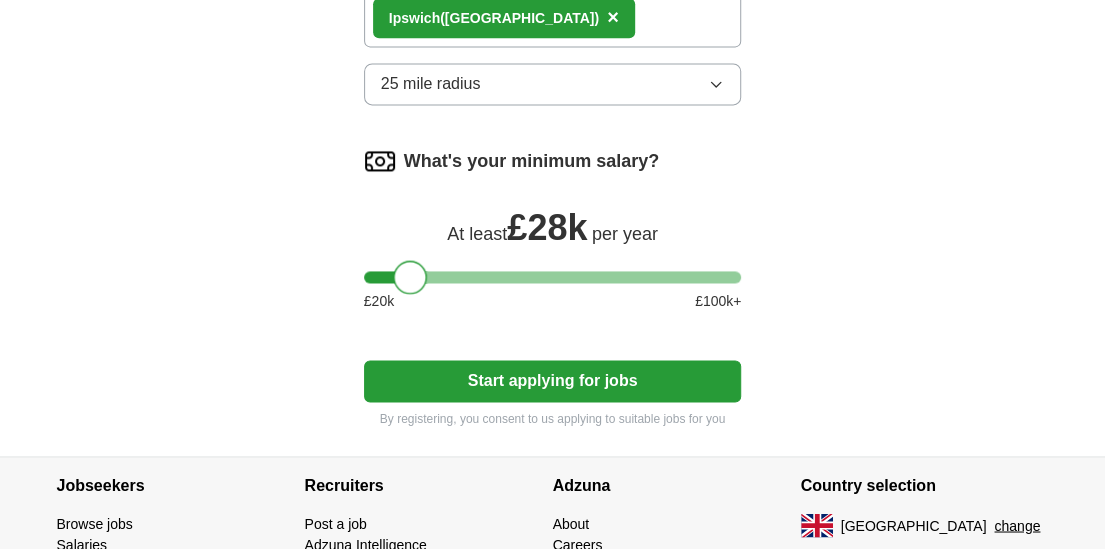 drag, startPoint x: 416, startPoint y: 274, endPoint x: 402, endPoint y: 269, distance: 14.866069 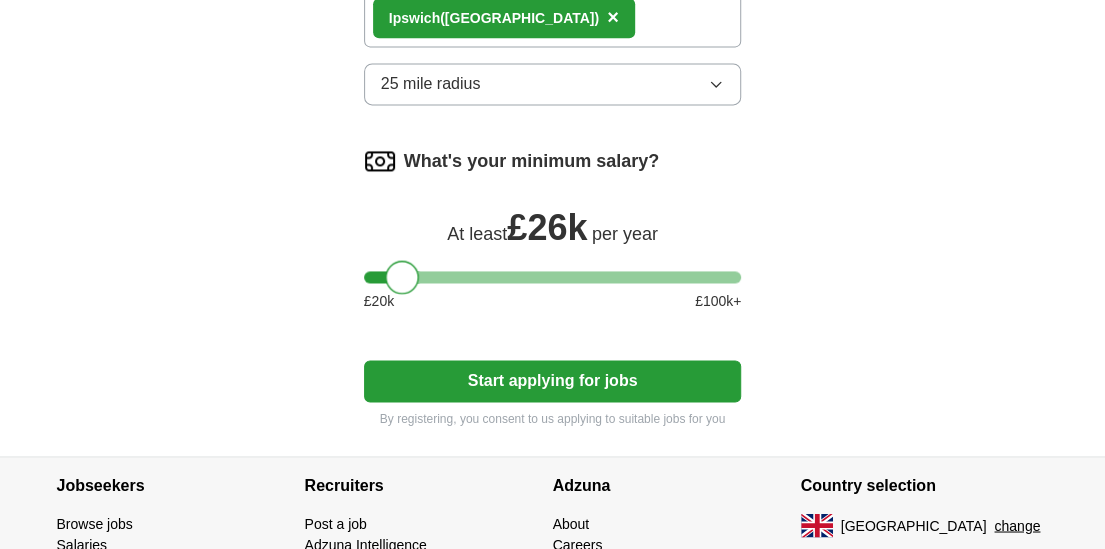 click at bounding box center (402, 277) 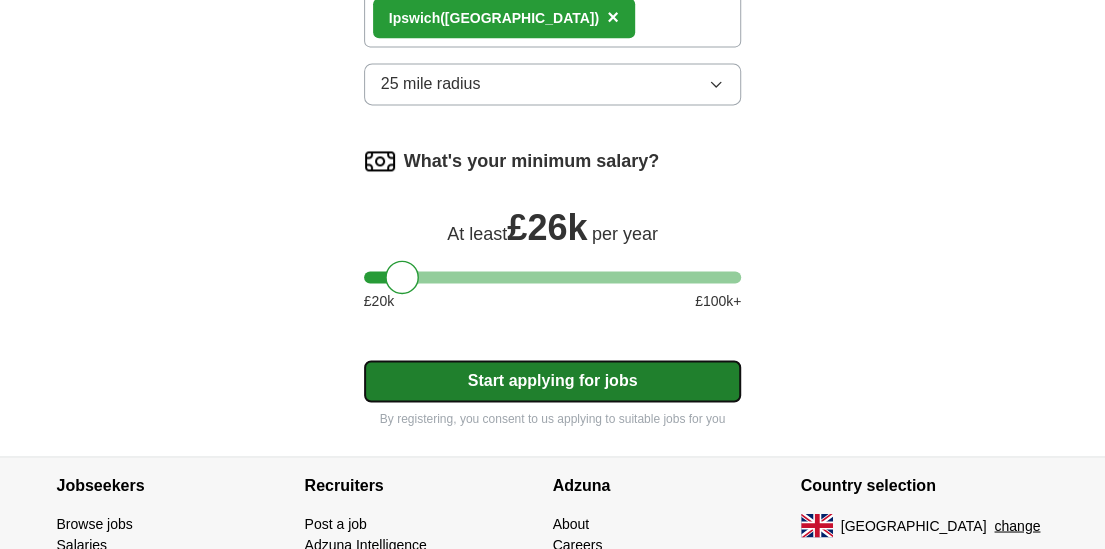 click on "Start applying for jobs" at bounding box center (553, 381) 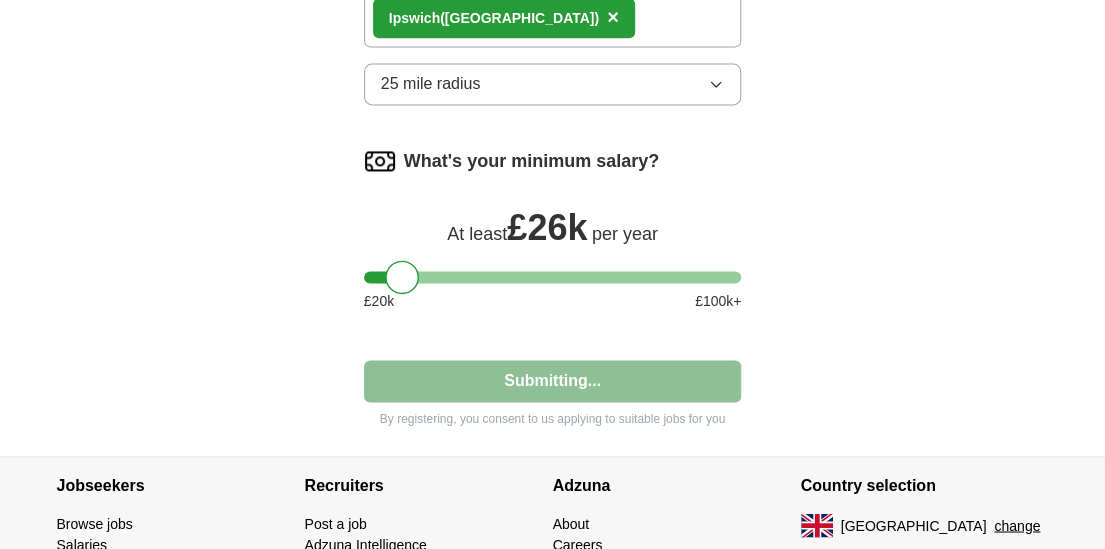 select on "**" 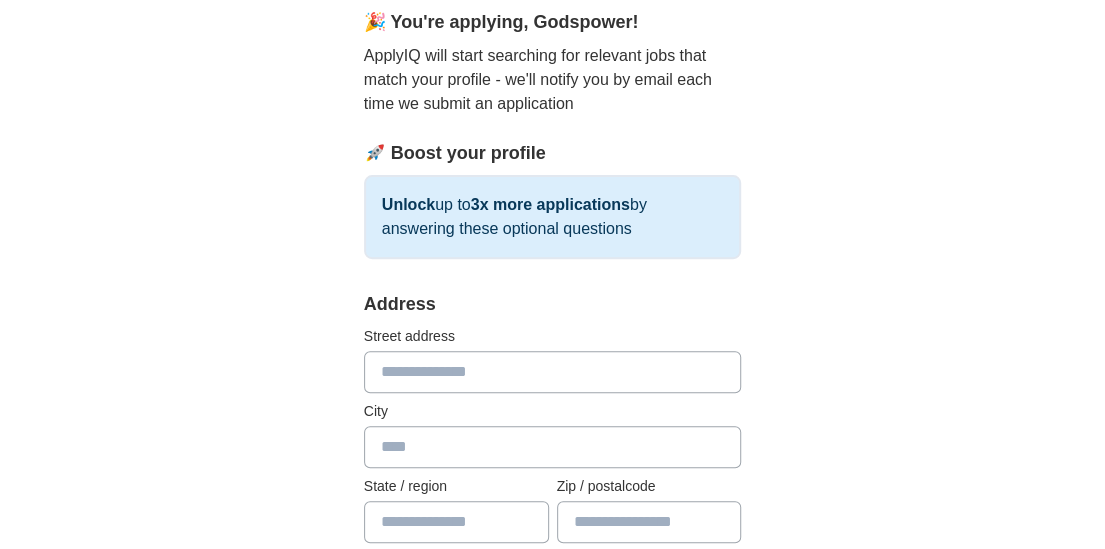 scroll, scrollTop: 300, scrollLeft: 0, axis: vertical 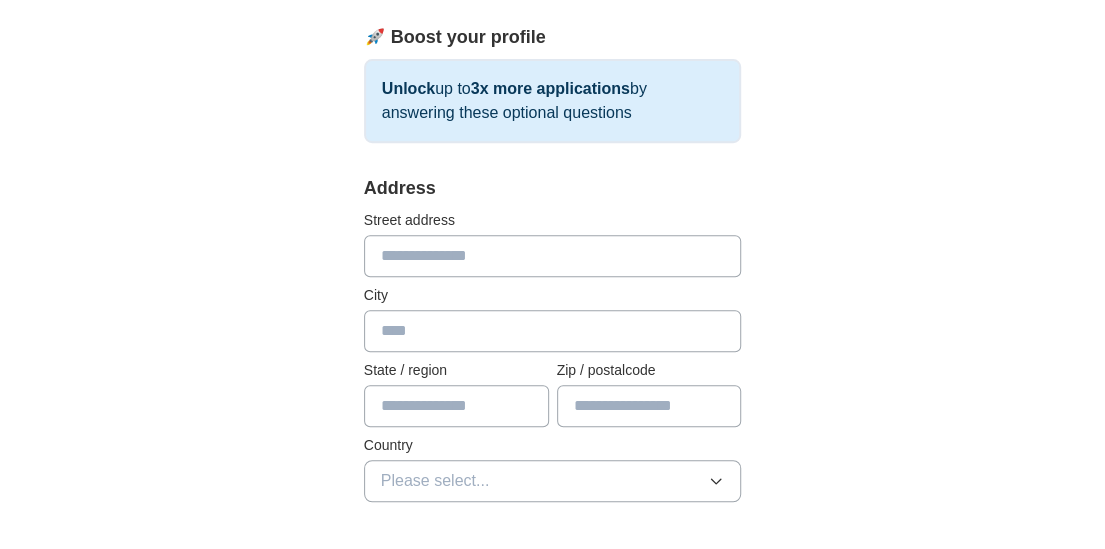 click at bounding box center [553, 256] 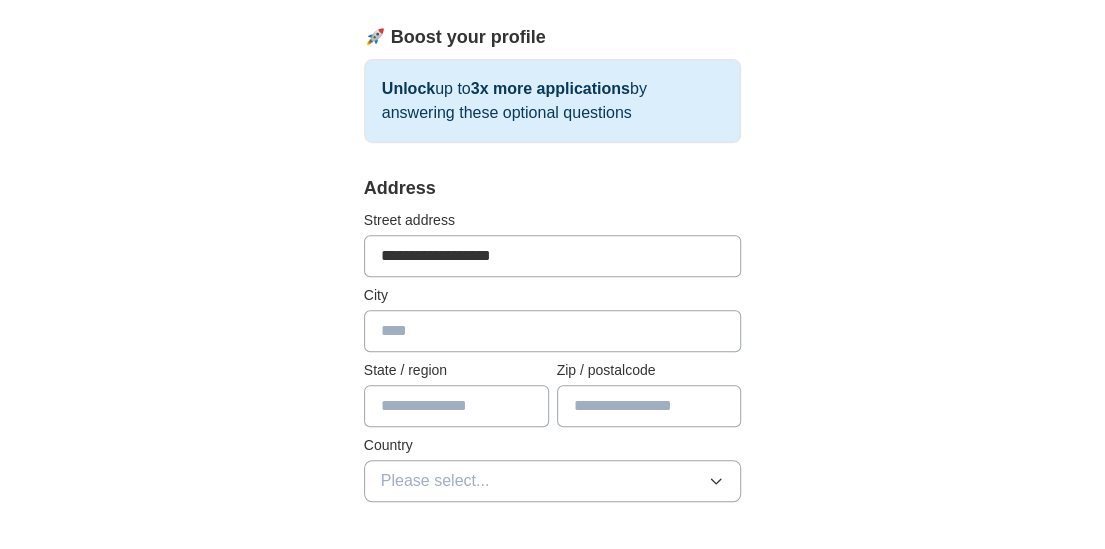 type on "*******" 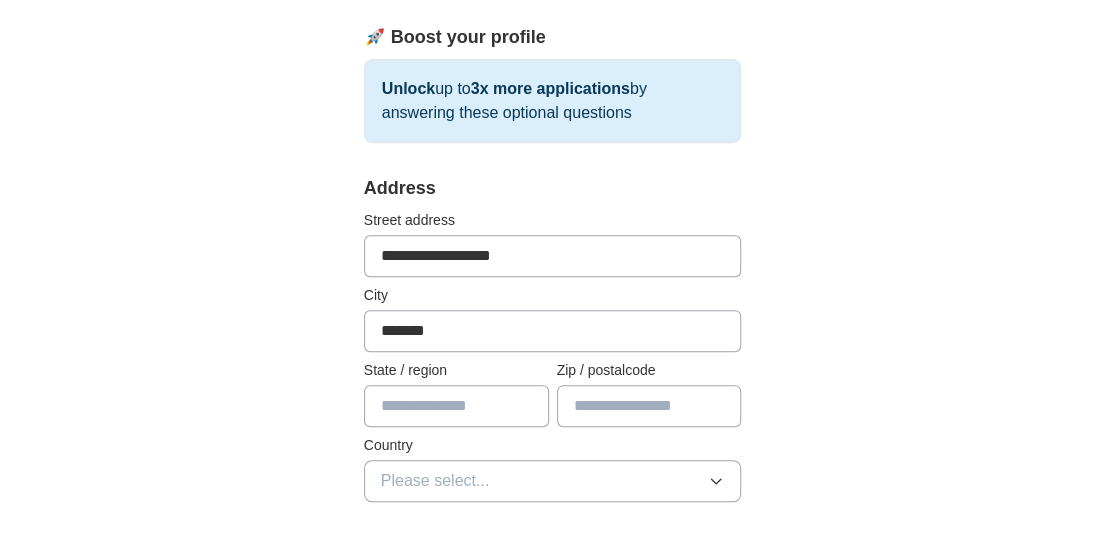 type on "*******" 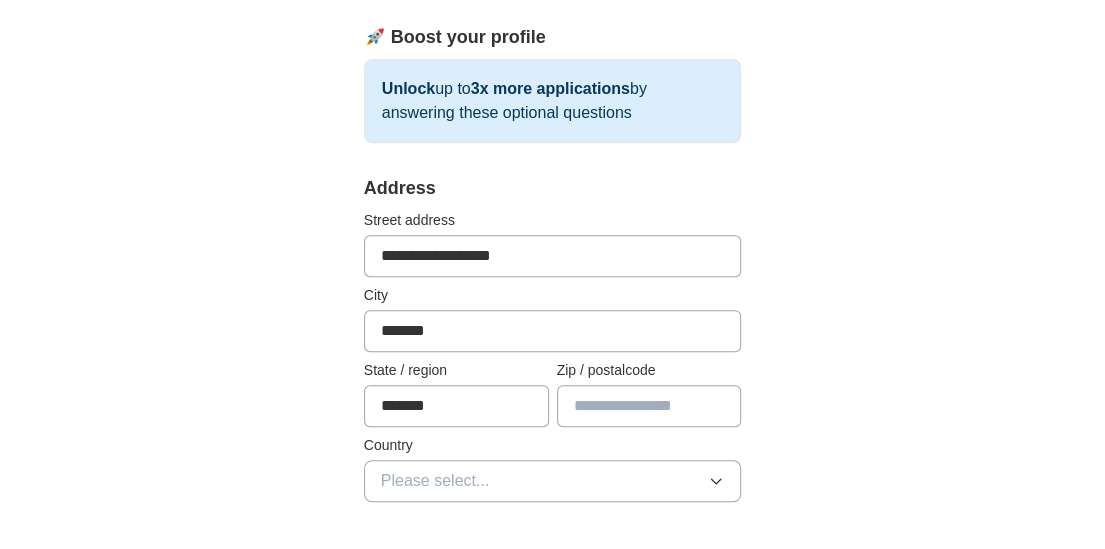 type on "*******" 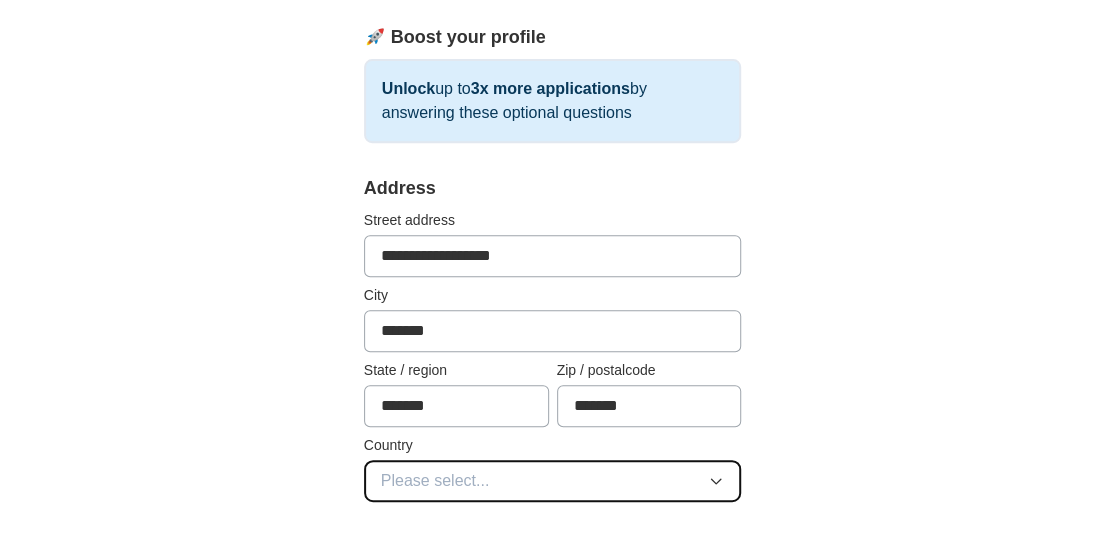 click 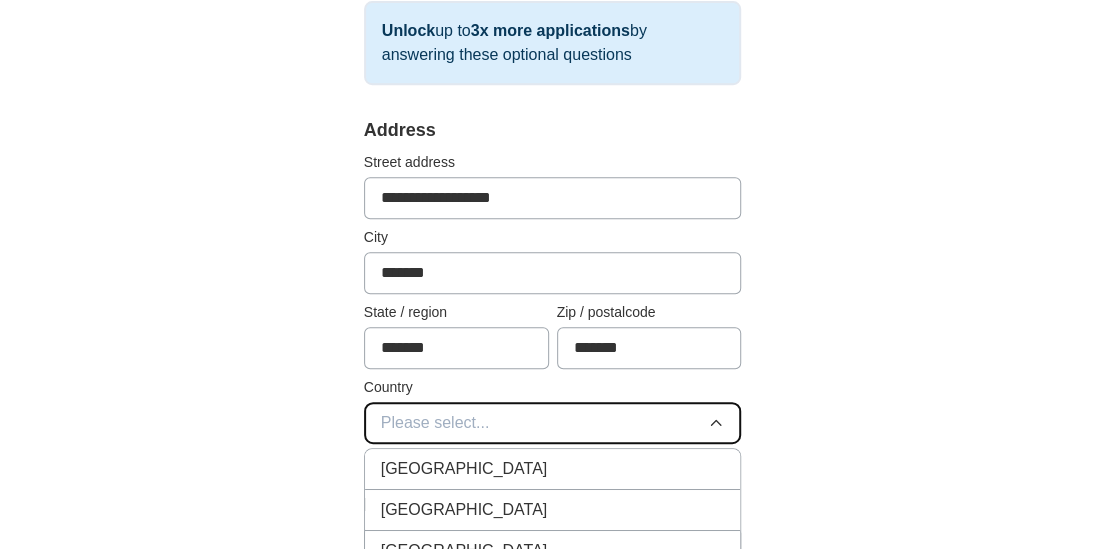 scroll, scrollTop: 400, scrollLeft: 0, axis: vertical 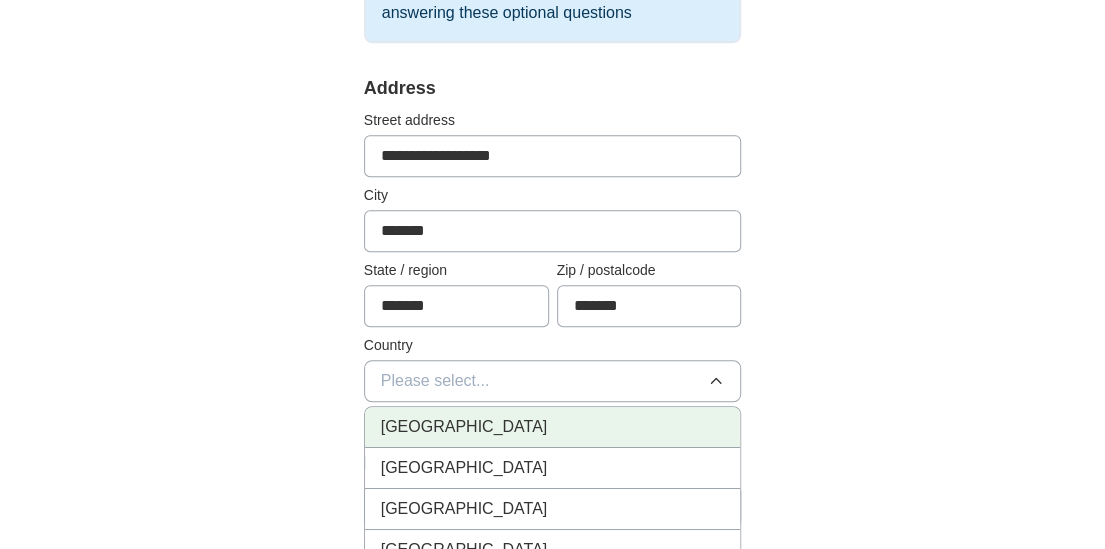 click on "[GEOGRAPHIC_DATA]" at bounding box center (553, 427) 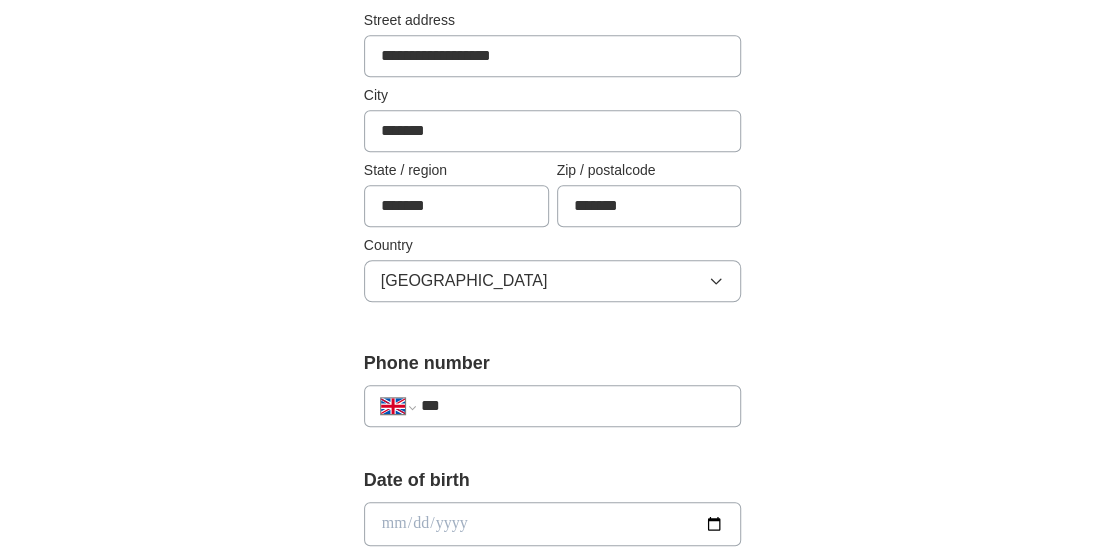 scroll, scrollTop: 600, scrollLeft: 0, axis: vertical 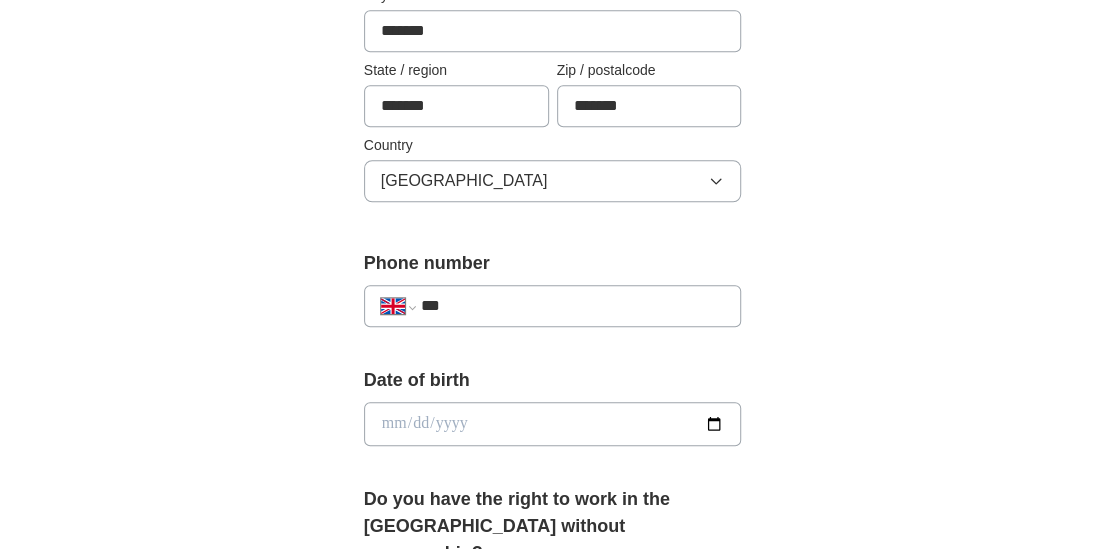 click on "**********" at bounding box center [553, 306] 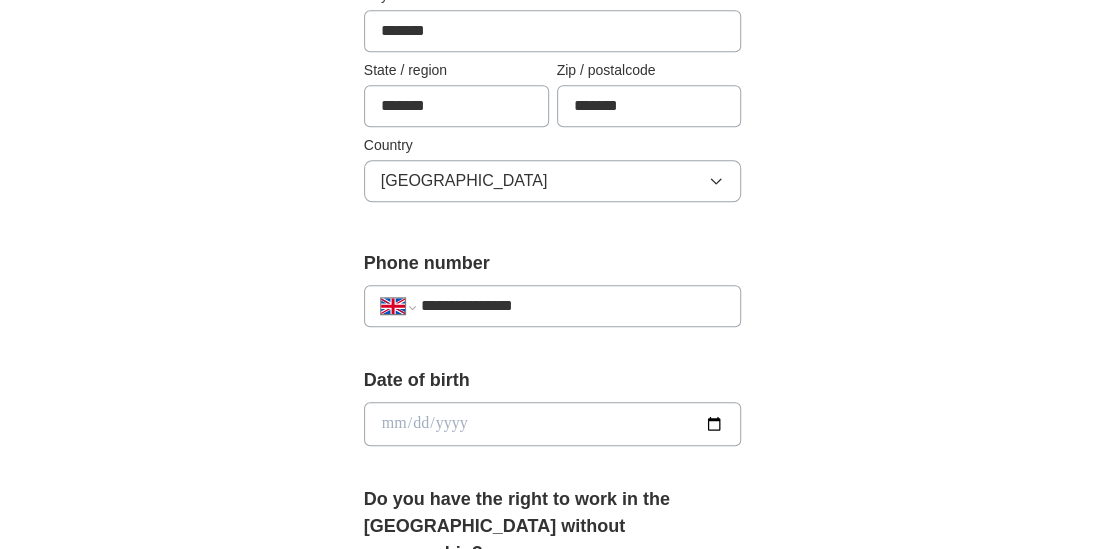 click at bounding box center [553, 424] 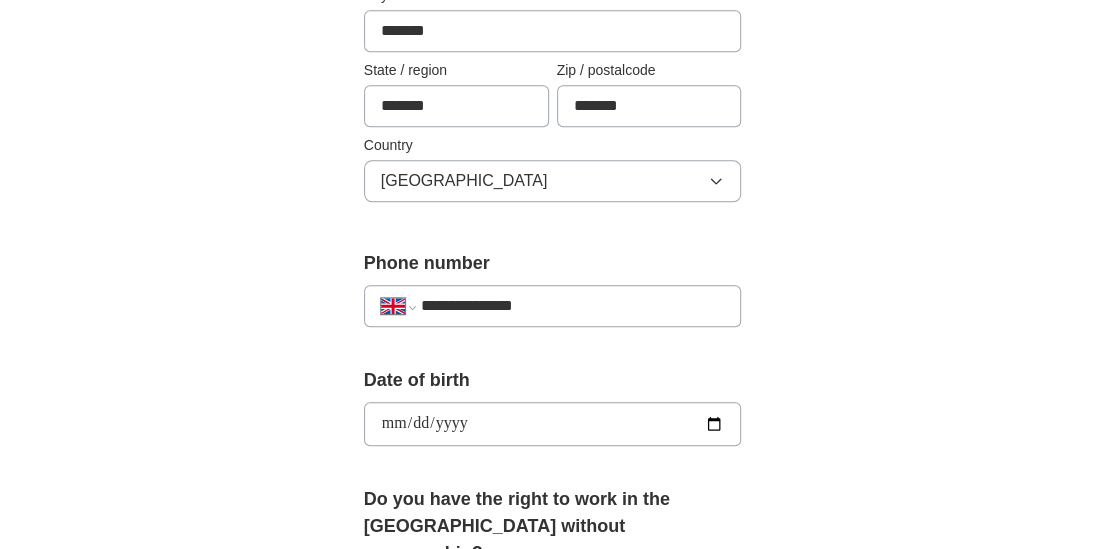 type on "**********" 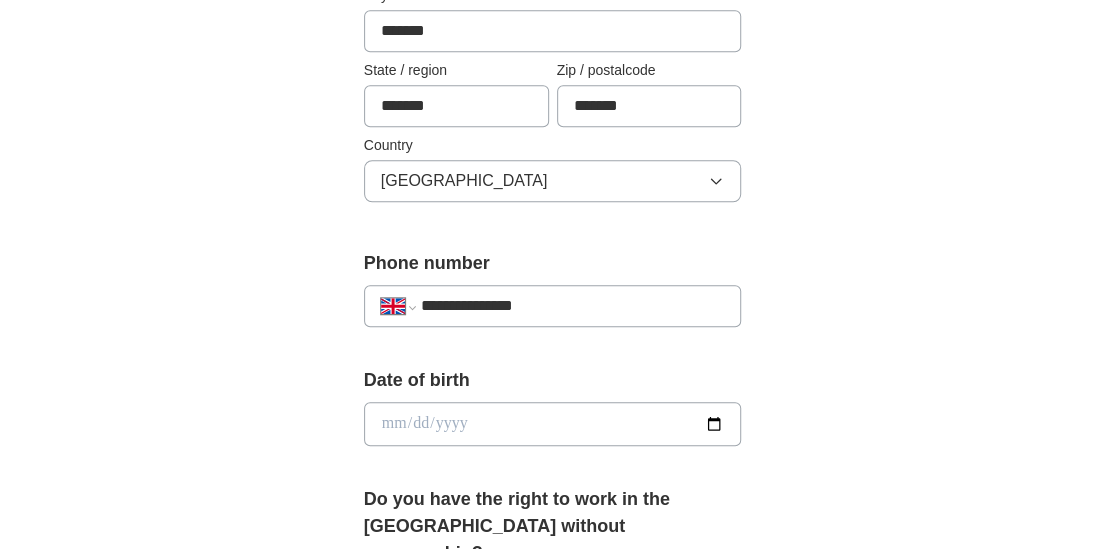 click at bounding box center [553, 424] 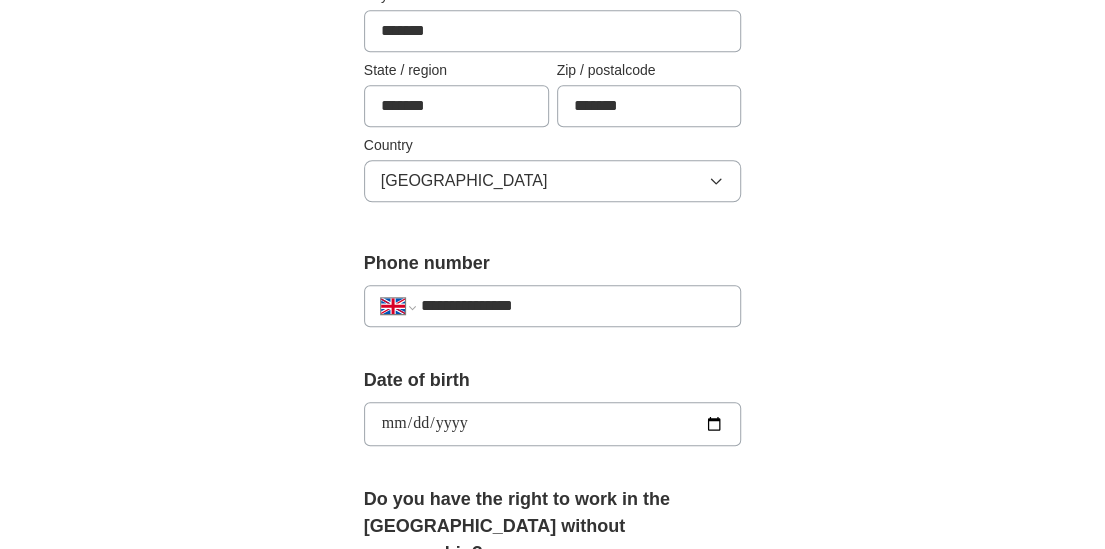 type on "**********" 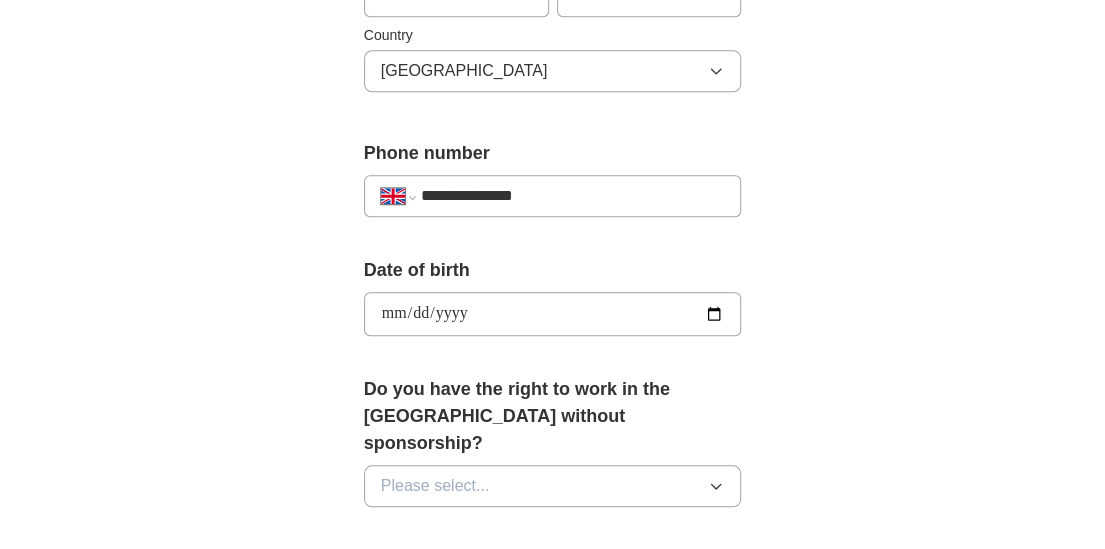 scroll, scrollTop: 800, scrollLeft: 0, axis: vertical 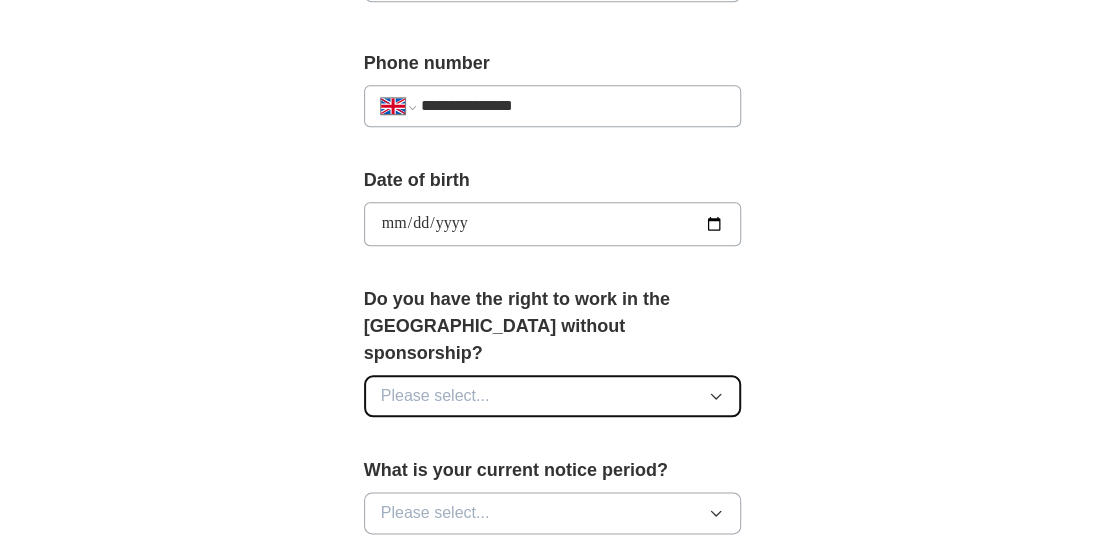 click 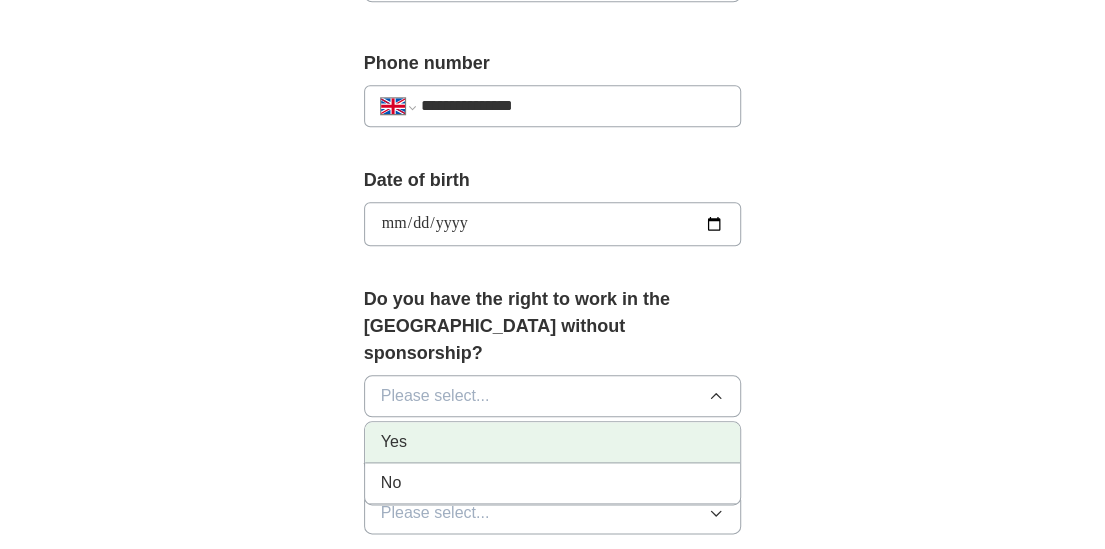 click on "Yes" at bounding box center (553, 442) 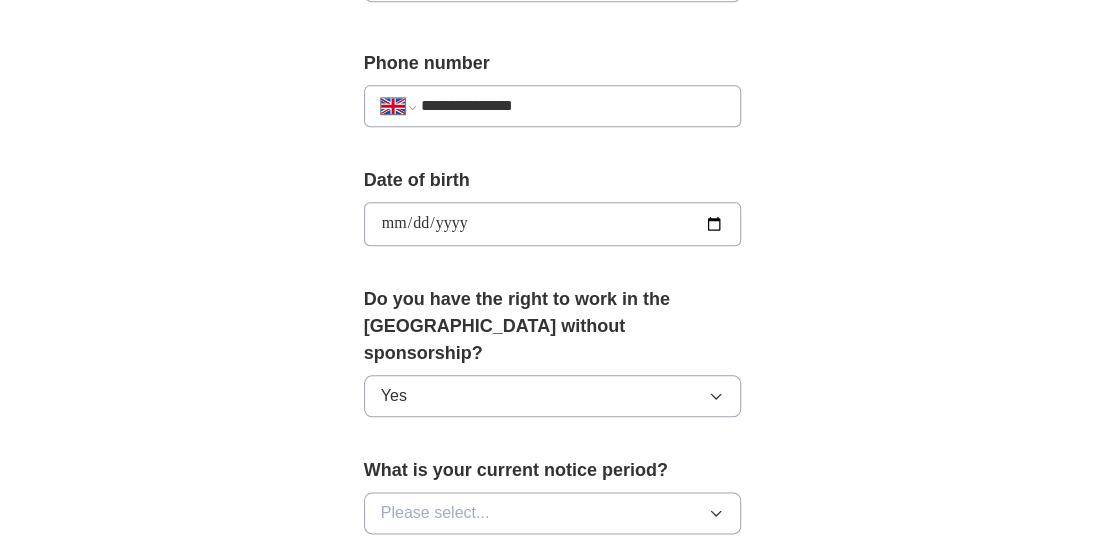 scroll, scrollTop: 900, scrollLeft: 0, axis: vertical 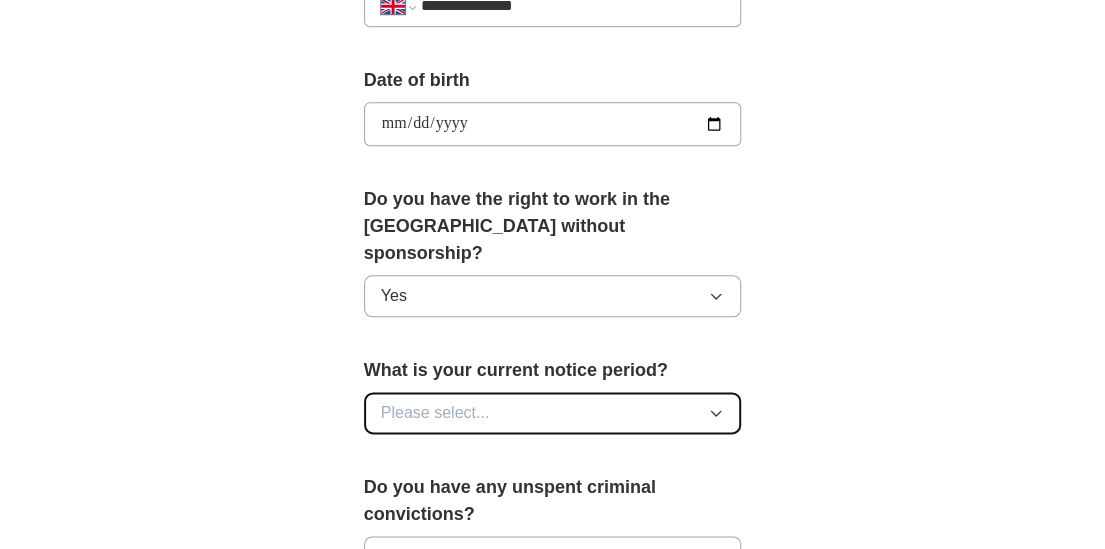 click 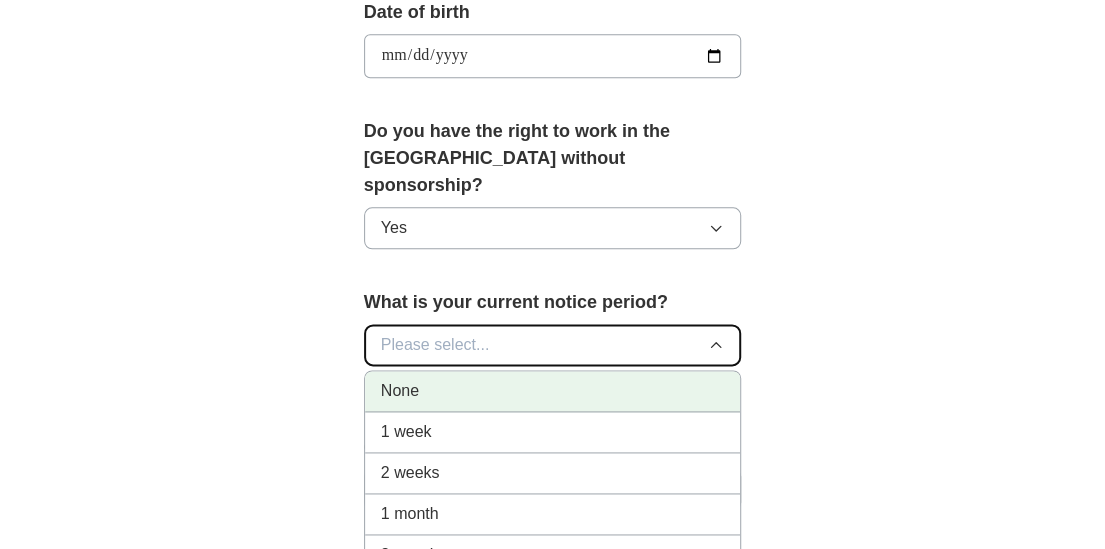 scroll, scrollTop: 1000, scrollLeft: 0, axis: vertical 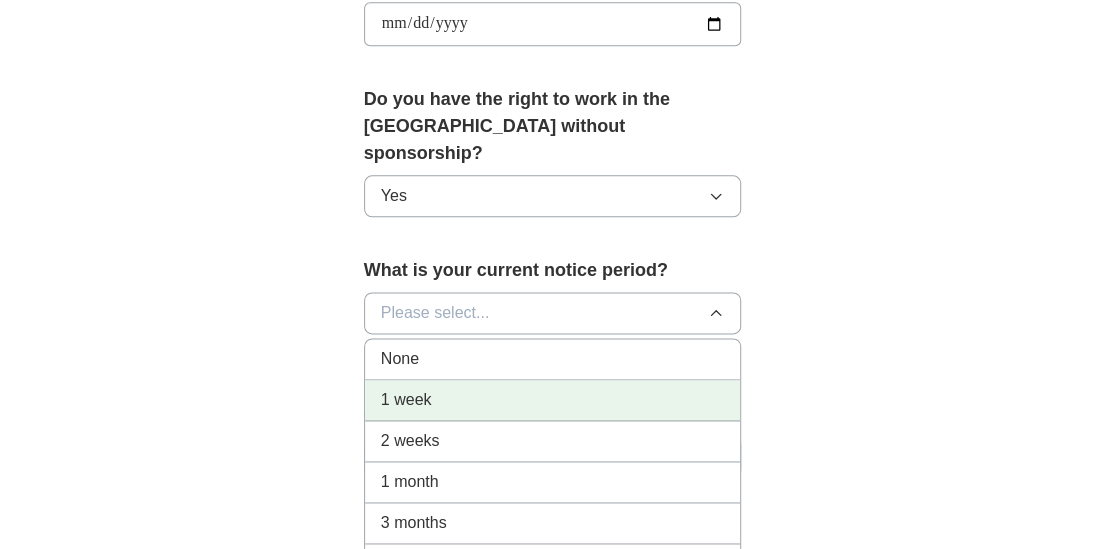 click on "1 week" at bounding box center [553, 400] 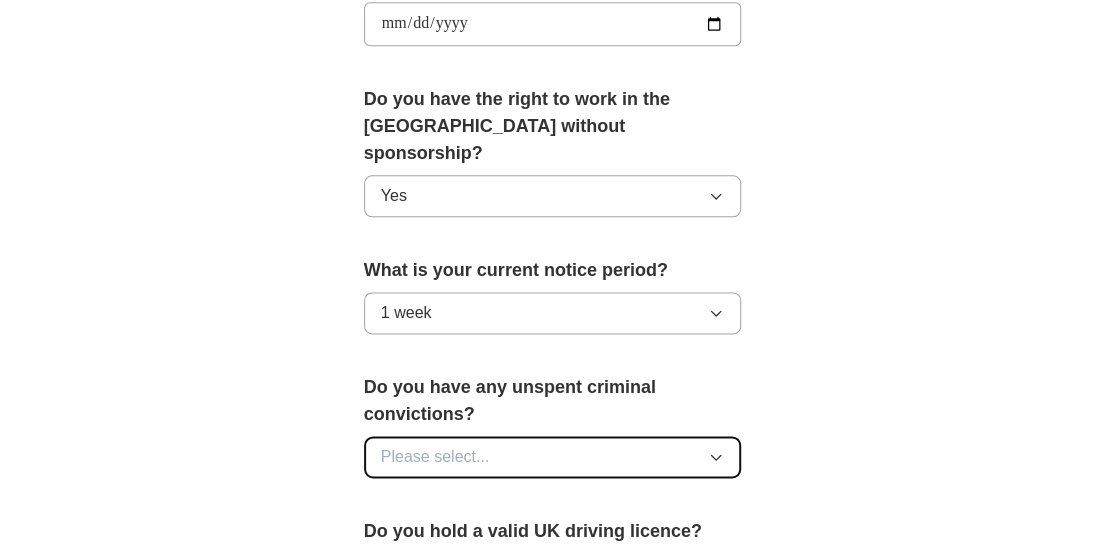 click 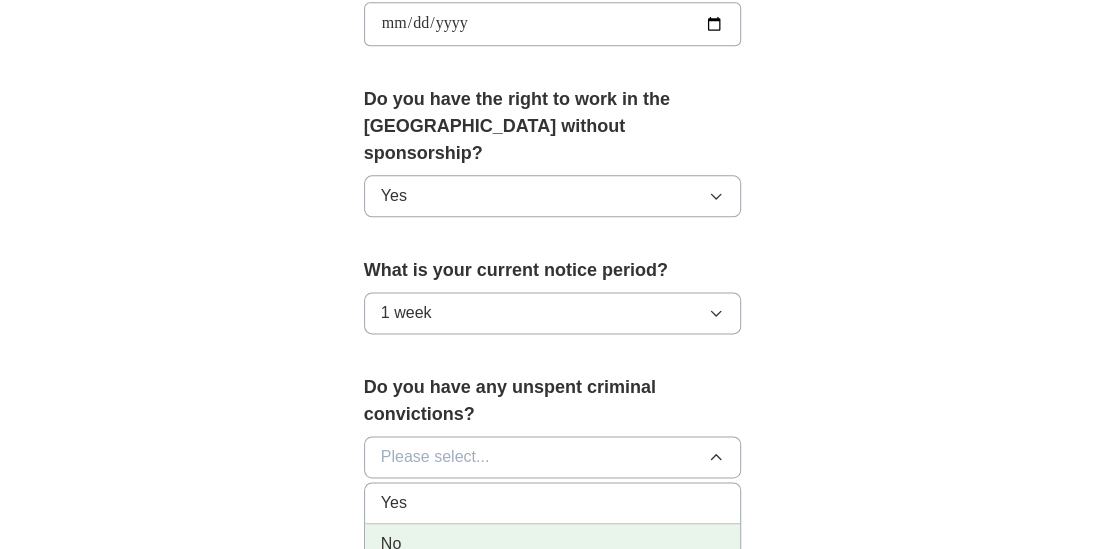 click on "No" at bounding box center [553, 544] 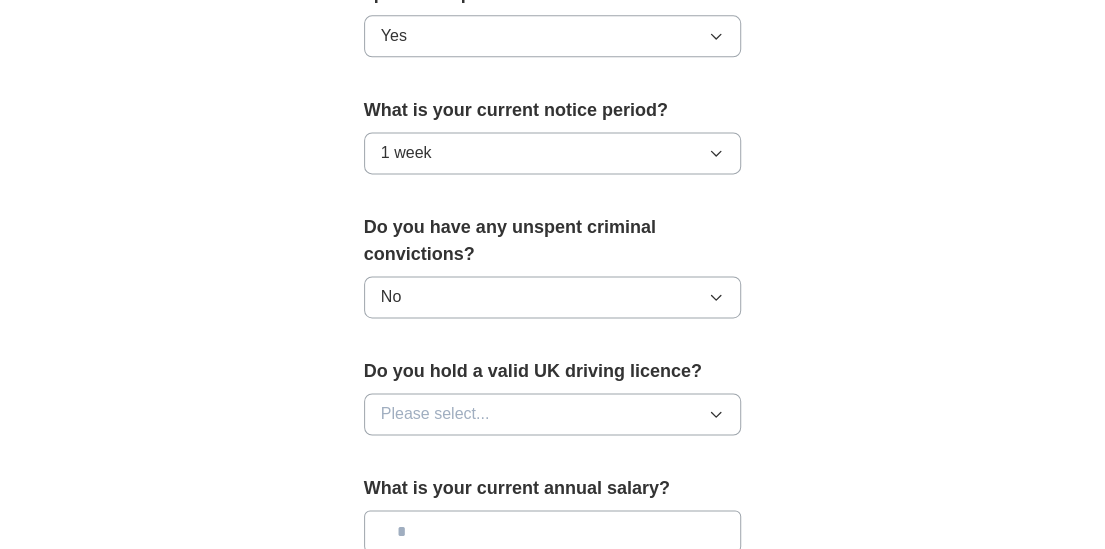 scroll, scrollTop: 1200, scrollLeft: 0, axis: vertical 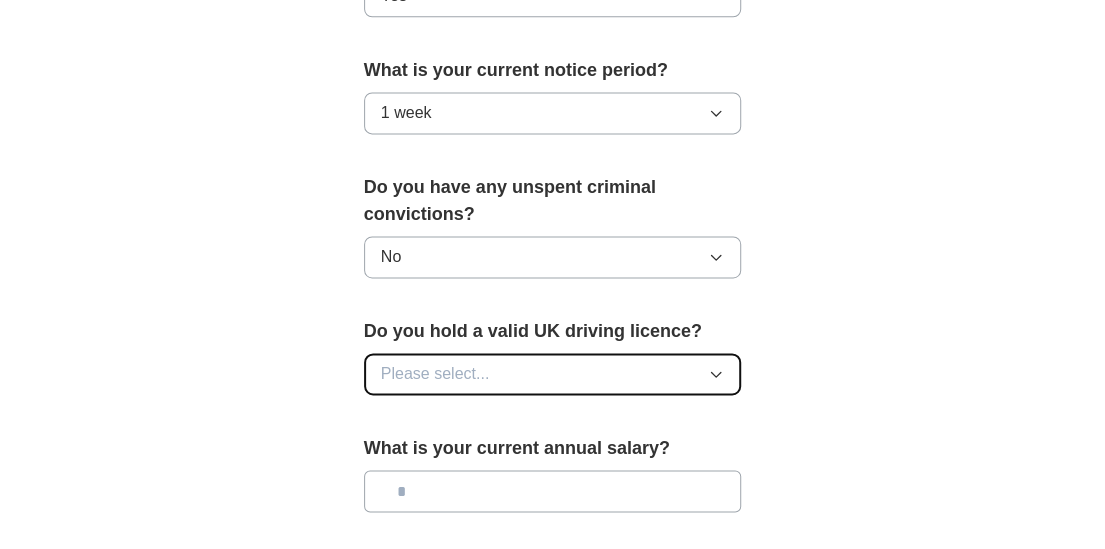 click on "Please select..." at bounding box center (553, 374) 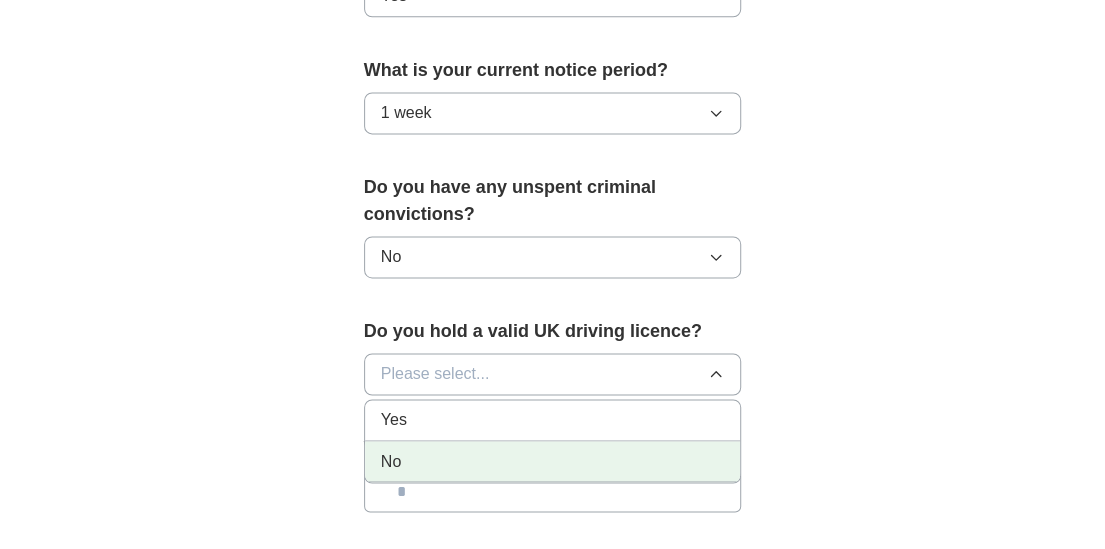 click on "No" at bounding box center [553, 461] 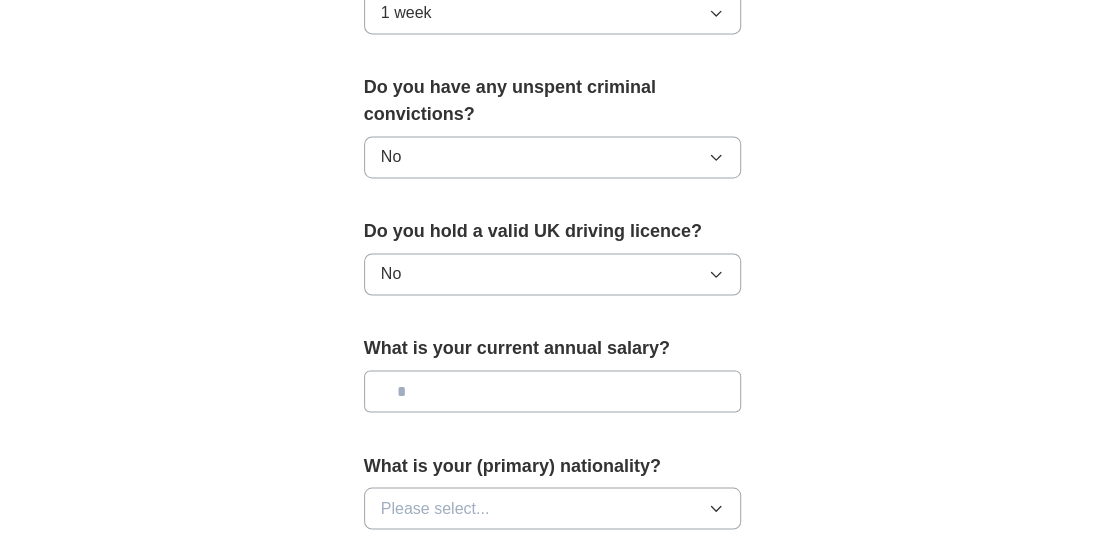 scroll, scrollTop: 1400, scrollLeft: 0, axis: vertical 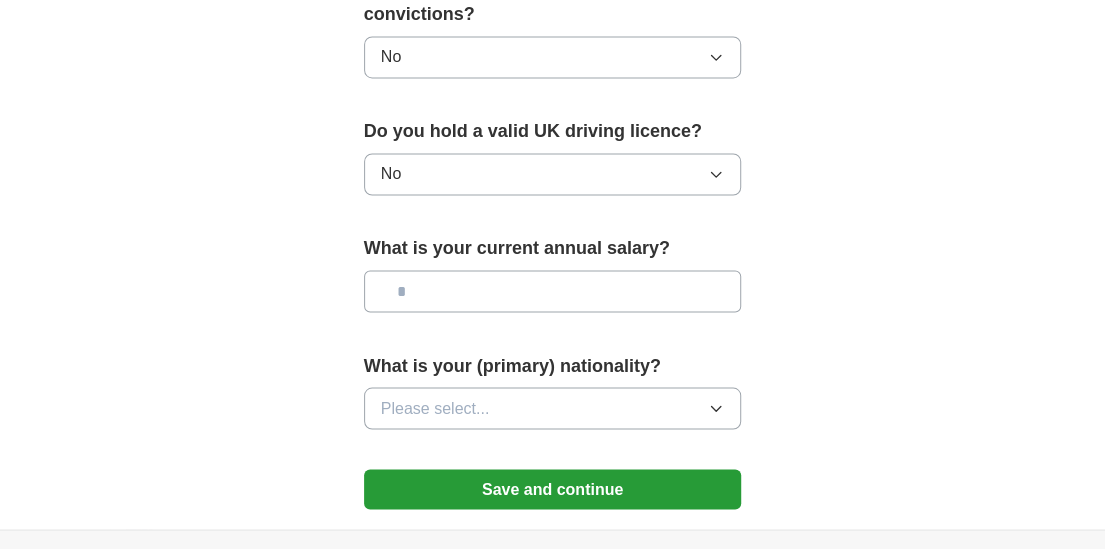 click at bounding box center [553, 291] 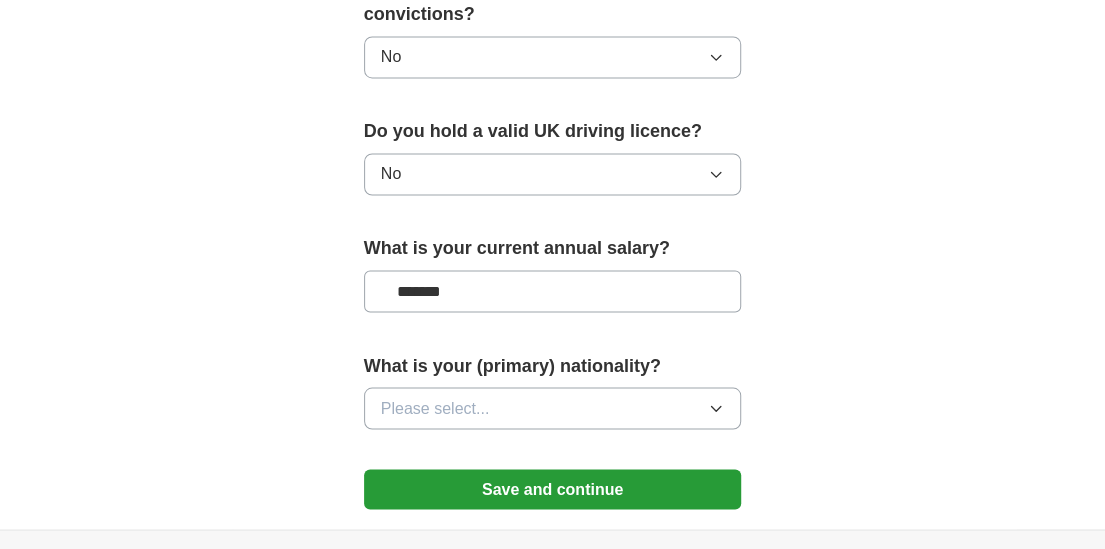 type on "*******" 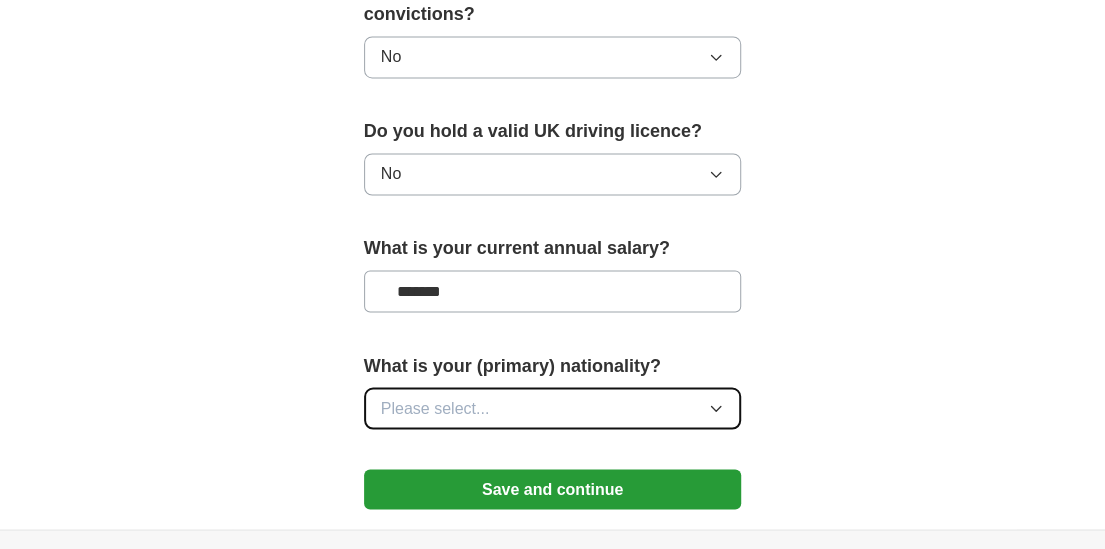 click 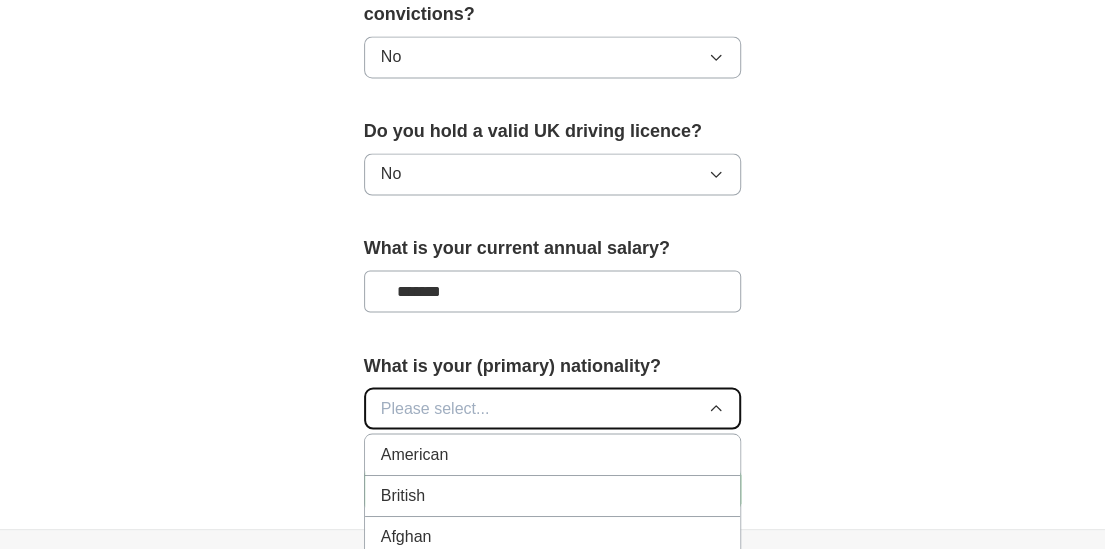 type 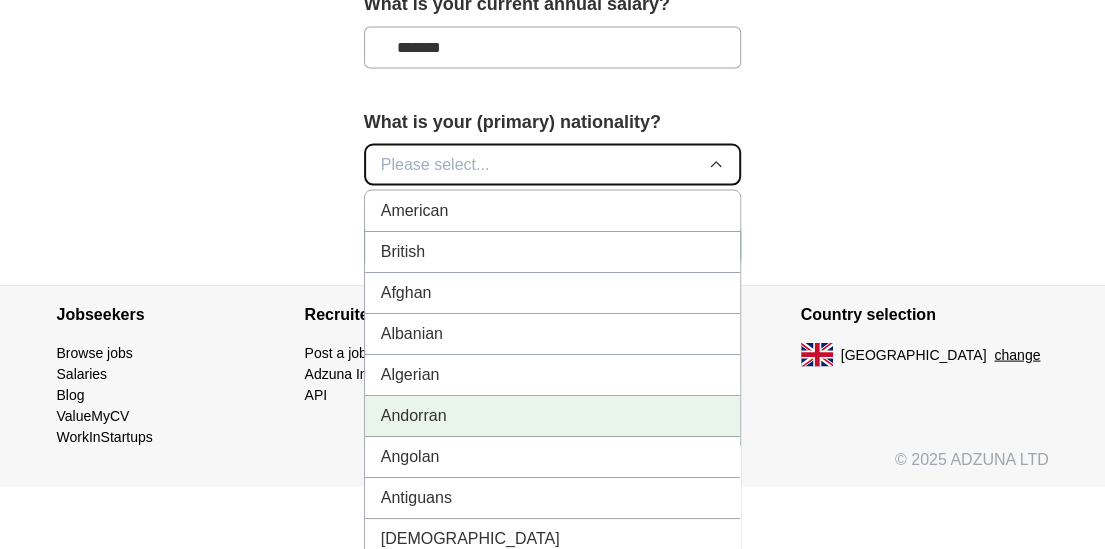 scroll, scrollTop: 1648, scrollLeft: 0, axis: vertical 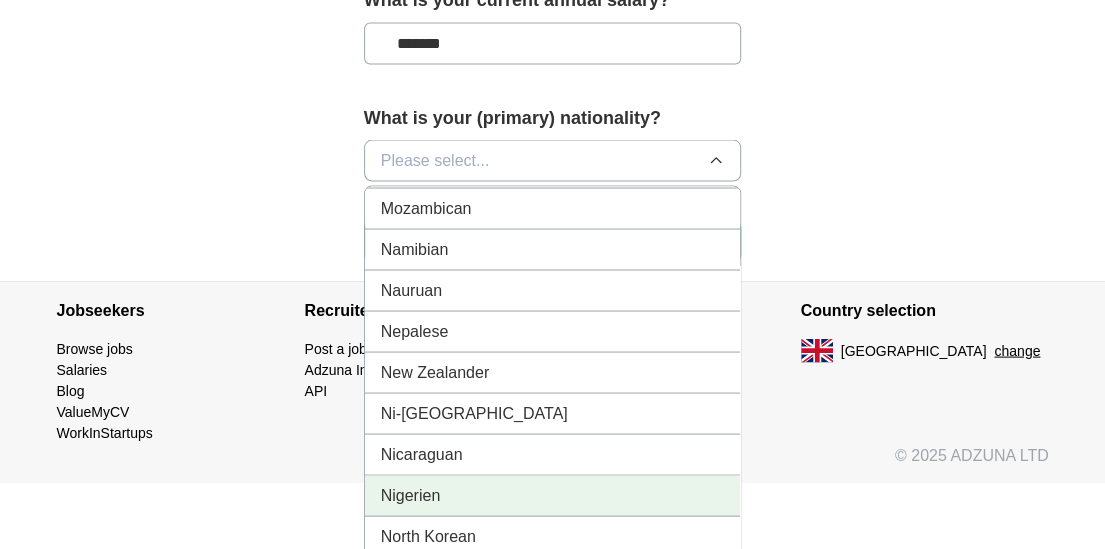 click on "Nigerien" at bounding box center [553, 495] 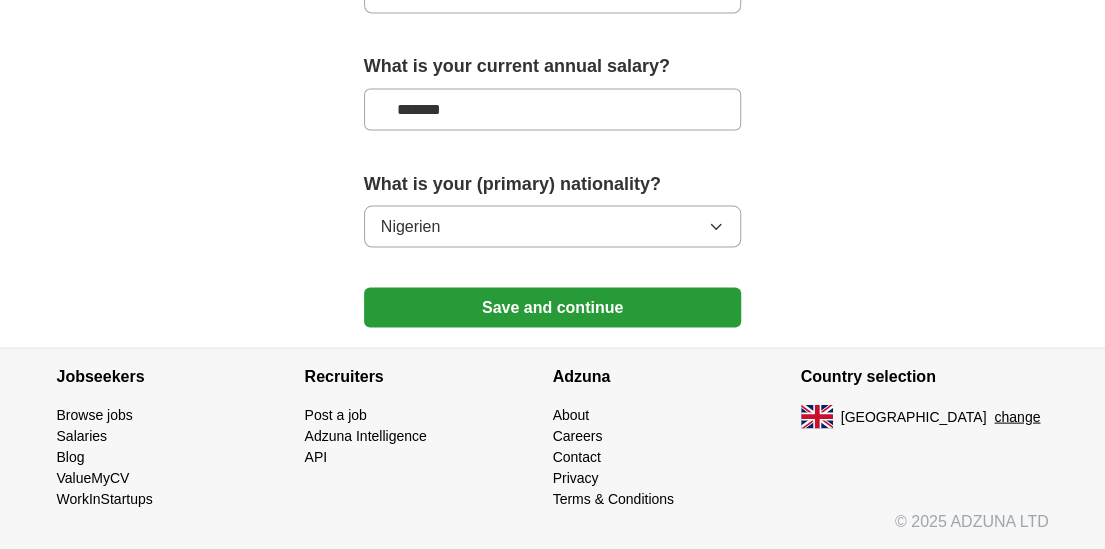 scroll, scrollTop: 1546, scrollLeft: 0, axis: vertical 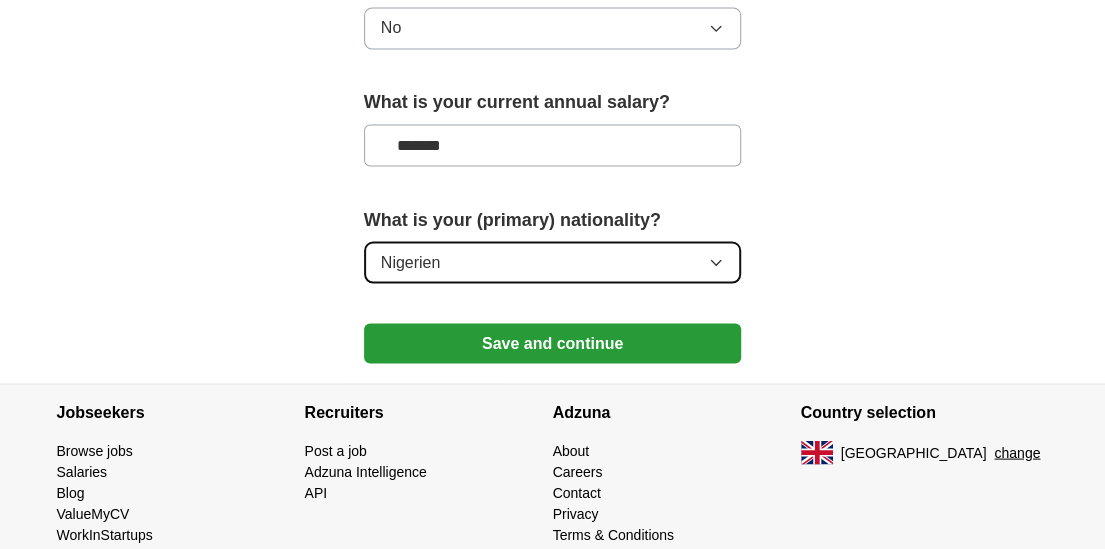 click on "Nigerien" at bounding box center [553, 262] 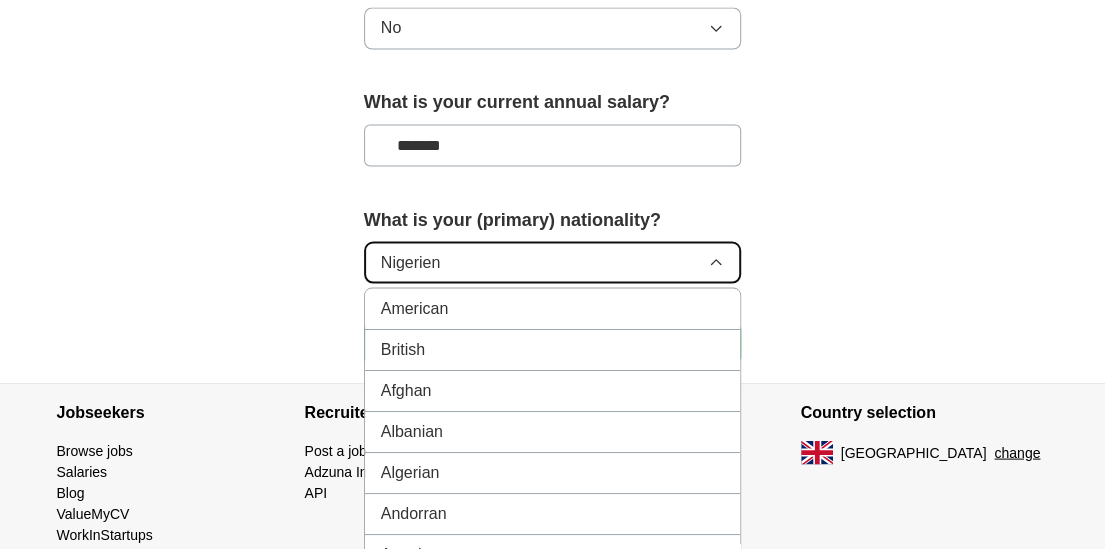 click on "Nigerien" at bounding box center (553, 262) 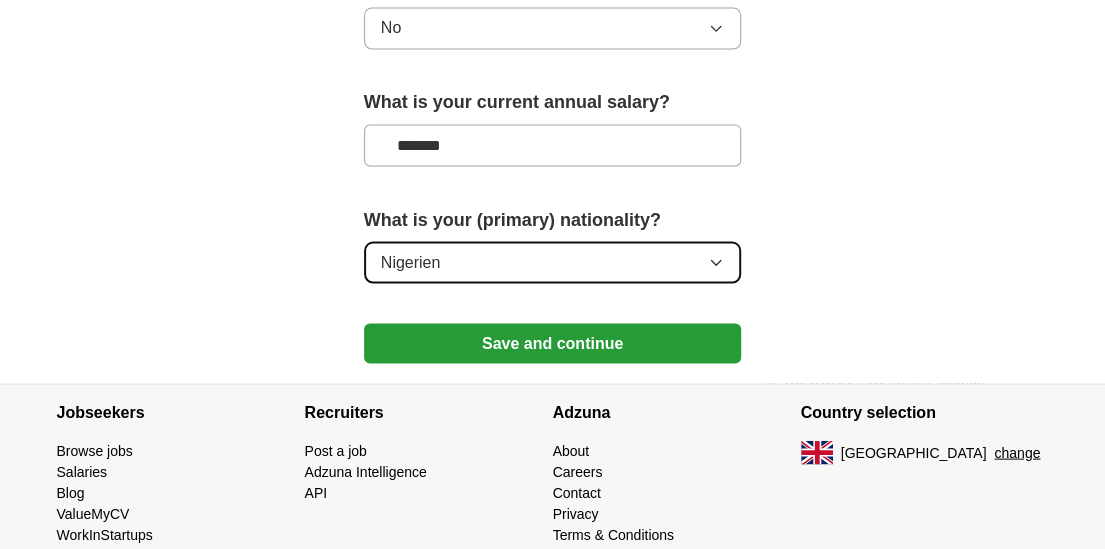 click on "Nigerien" at bounding box center [553, 262] 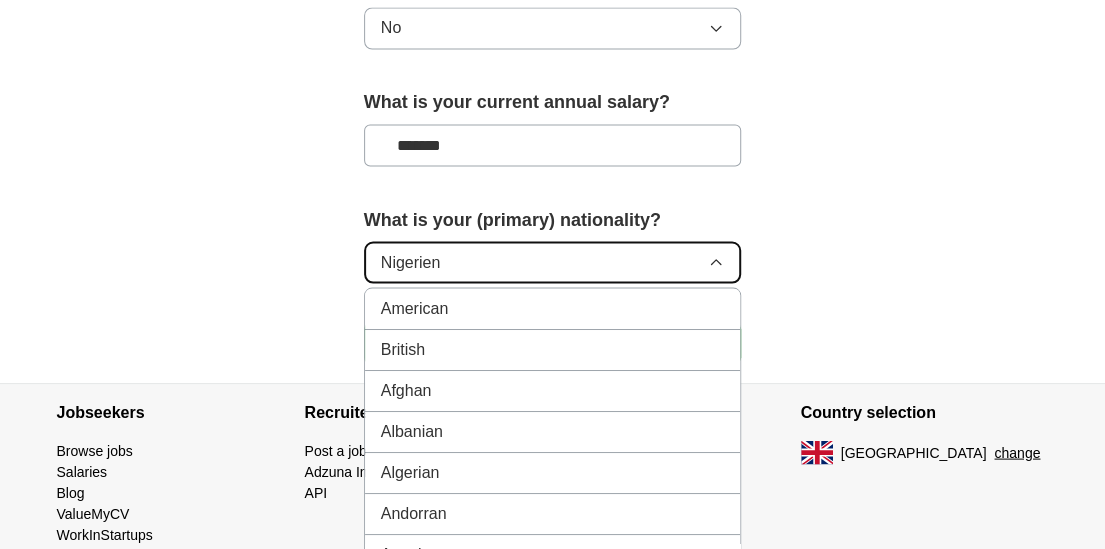 click on "Nigerien" at bounding box center [553, 262] 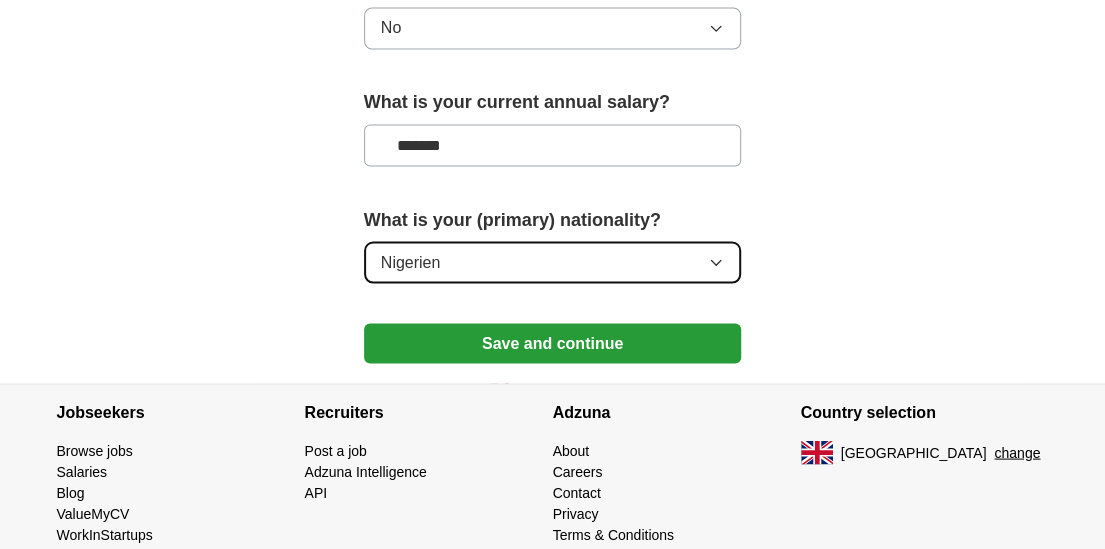 click on "Nigerien" at bounding box center [553, 262] 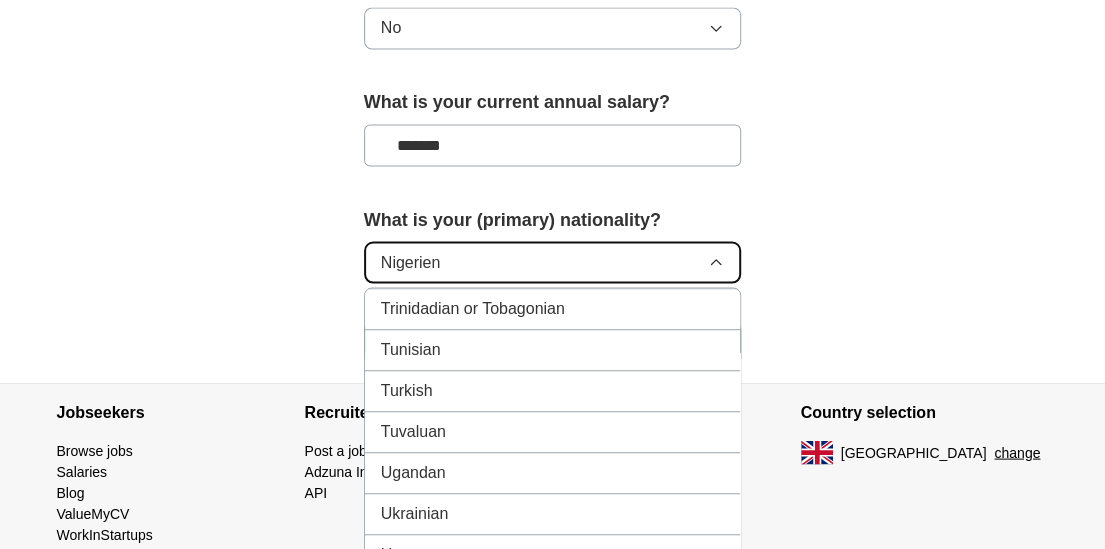 scroll, scrollTop: 7412, scrollLeft: 0, axis: vertical 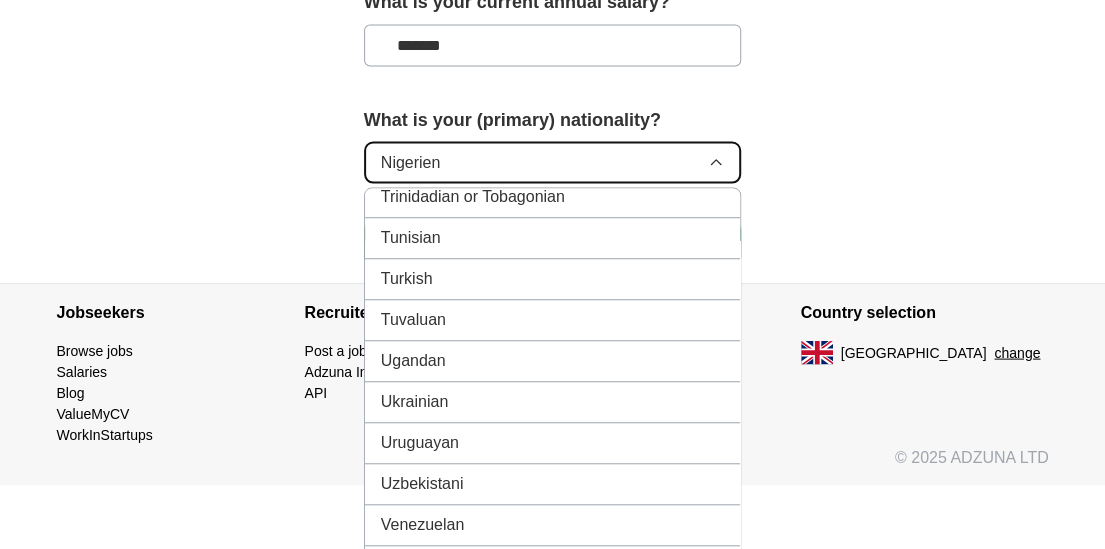 click on "Nigerien" at bounding box center [553, 162] 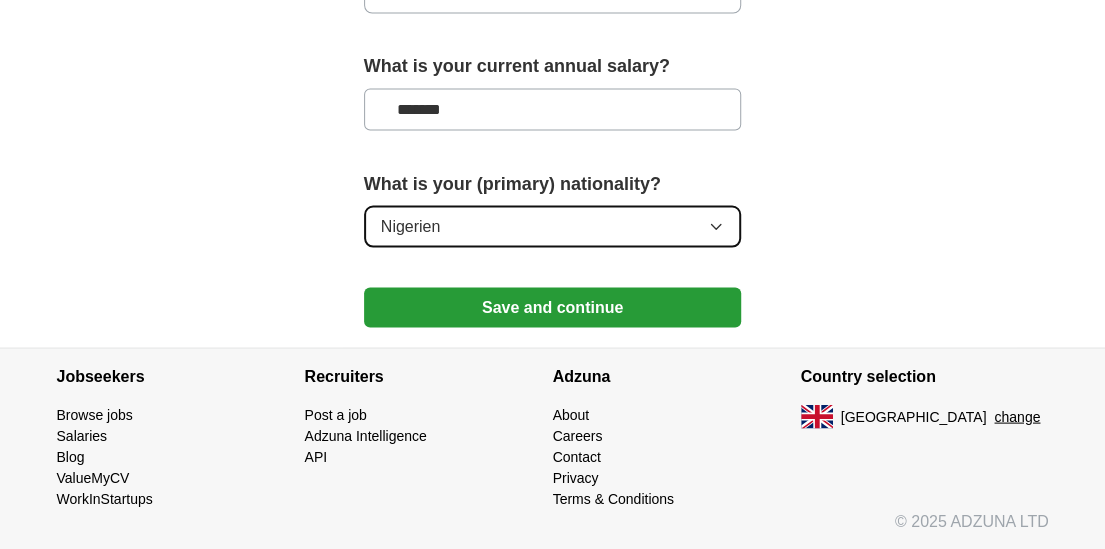 scroll, scrollTop: 1546, scrollLeft: 0, axis: vertical 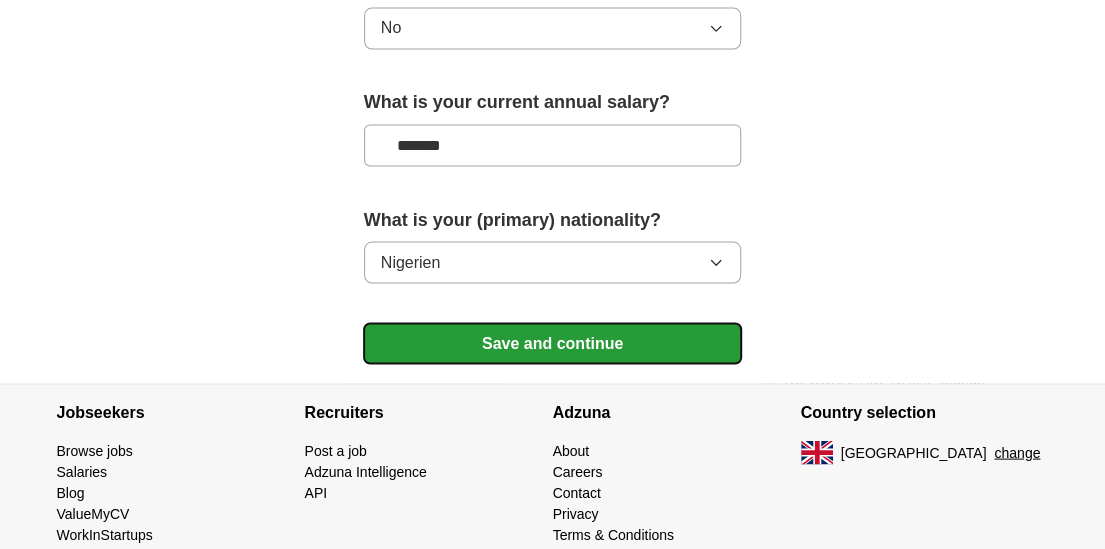 click on "Save and continue" at bounding box center (553, 343) 